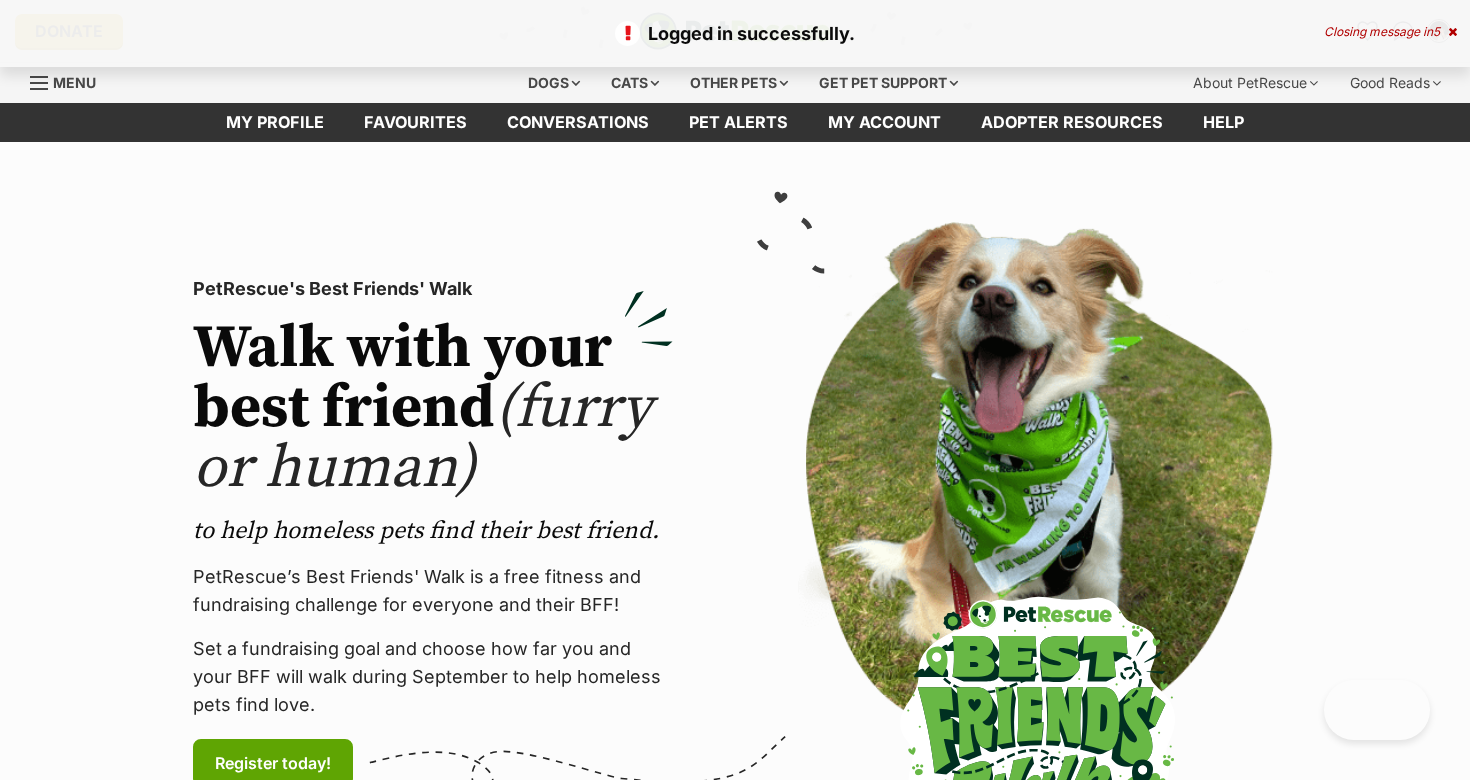 scroll, scrollTop: 0, scrollLeft: 0, axis: both 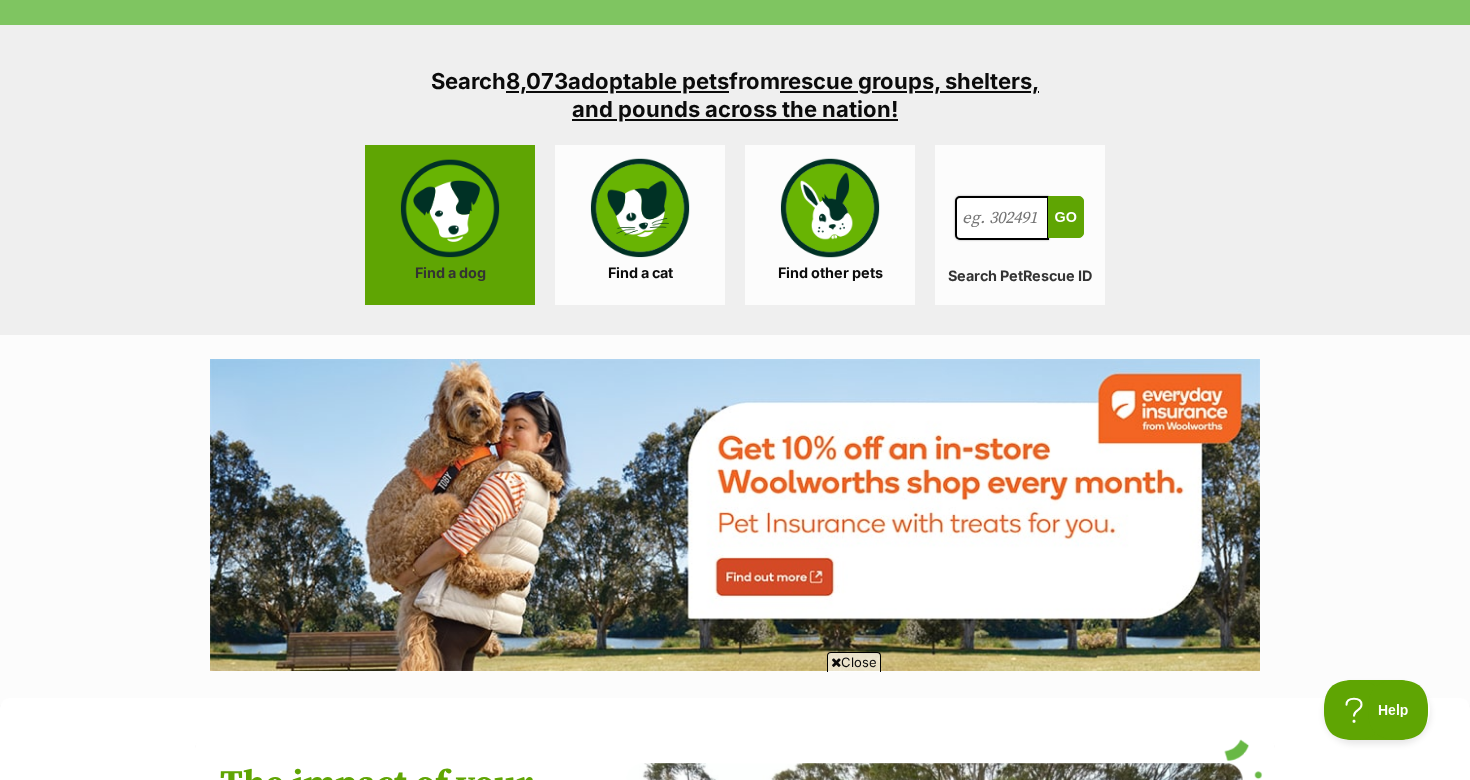 click on "Find a dog" at bounding box center (450, 225) 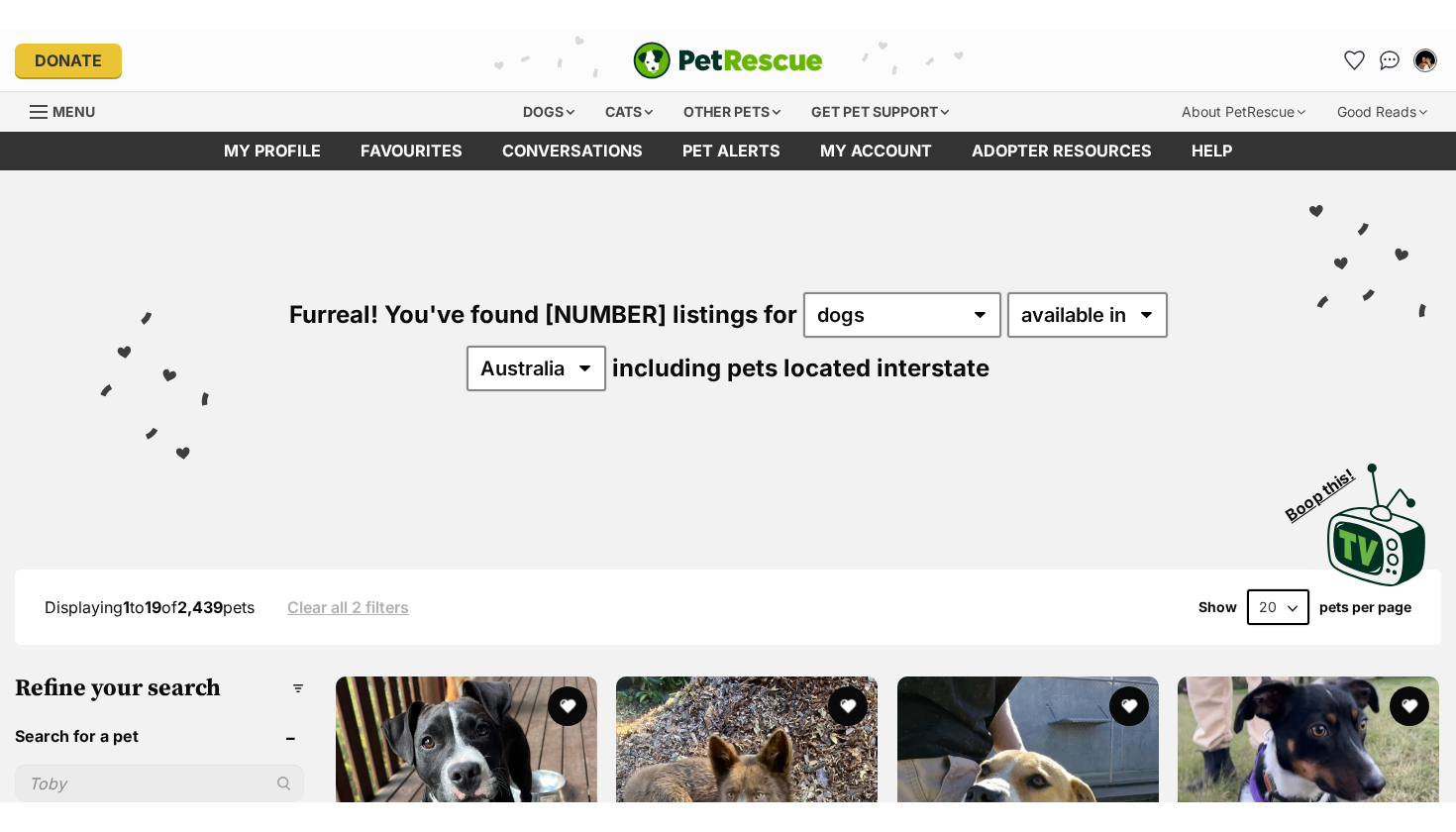 scroll, scrollTop: 80, scrollLeft: 0, axis: vertical 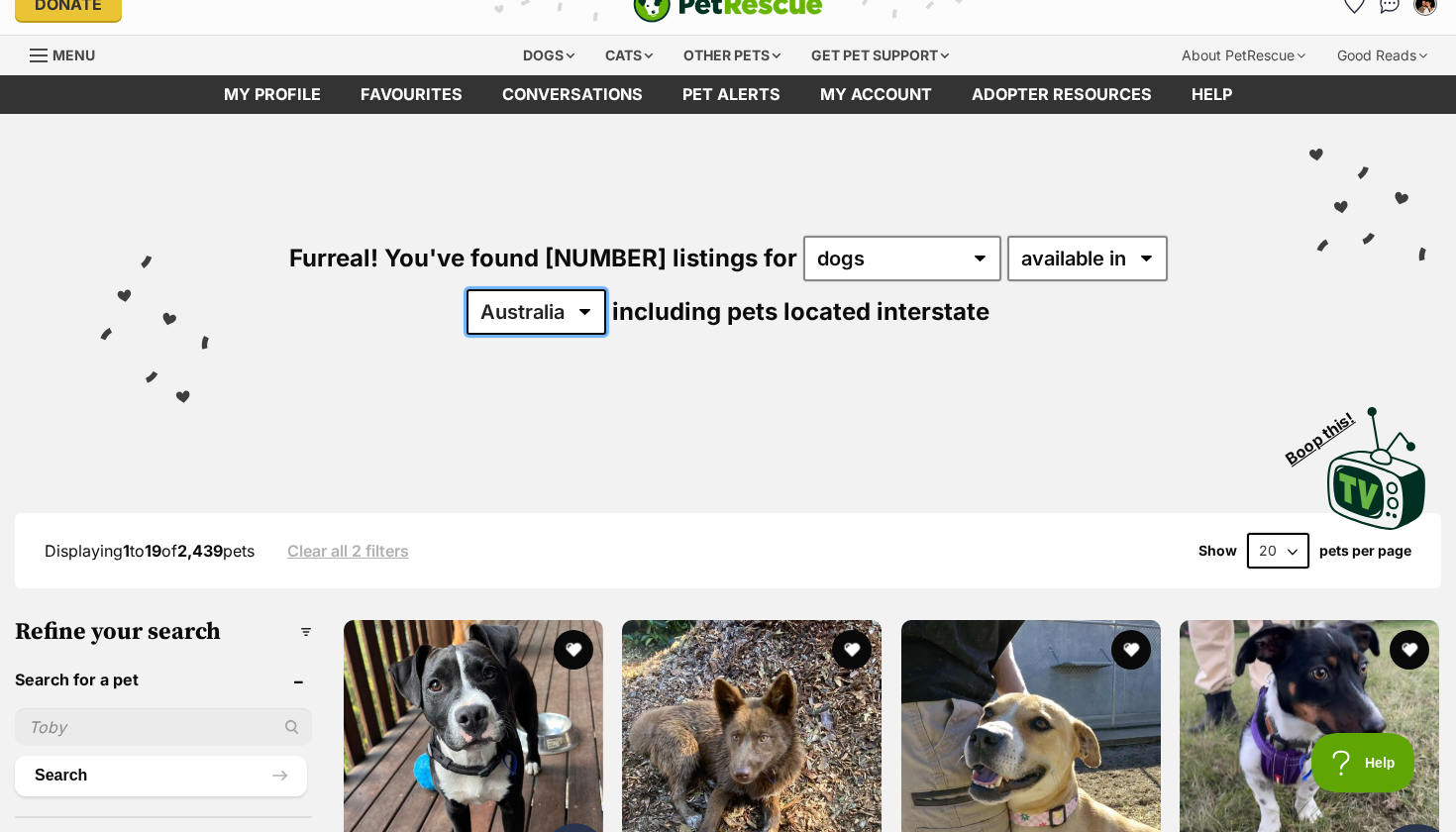 select on "VIC" 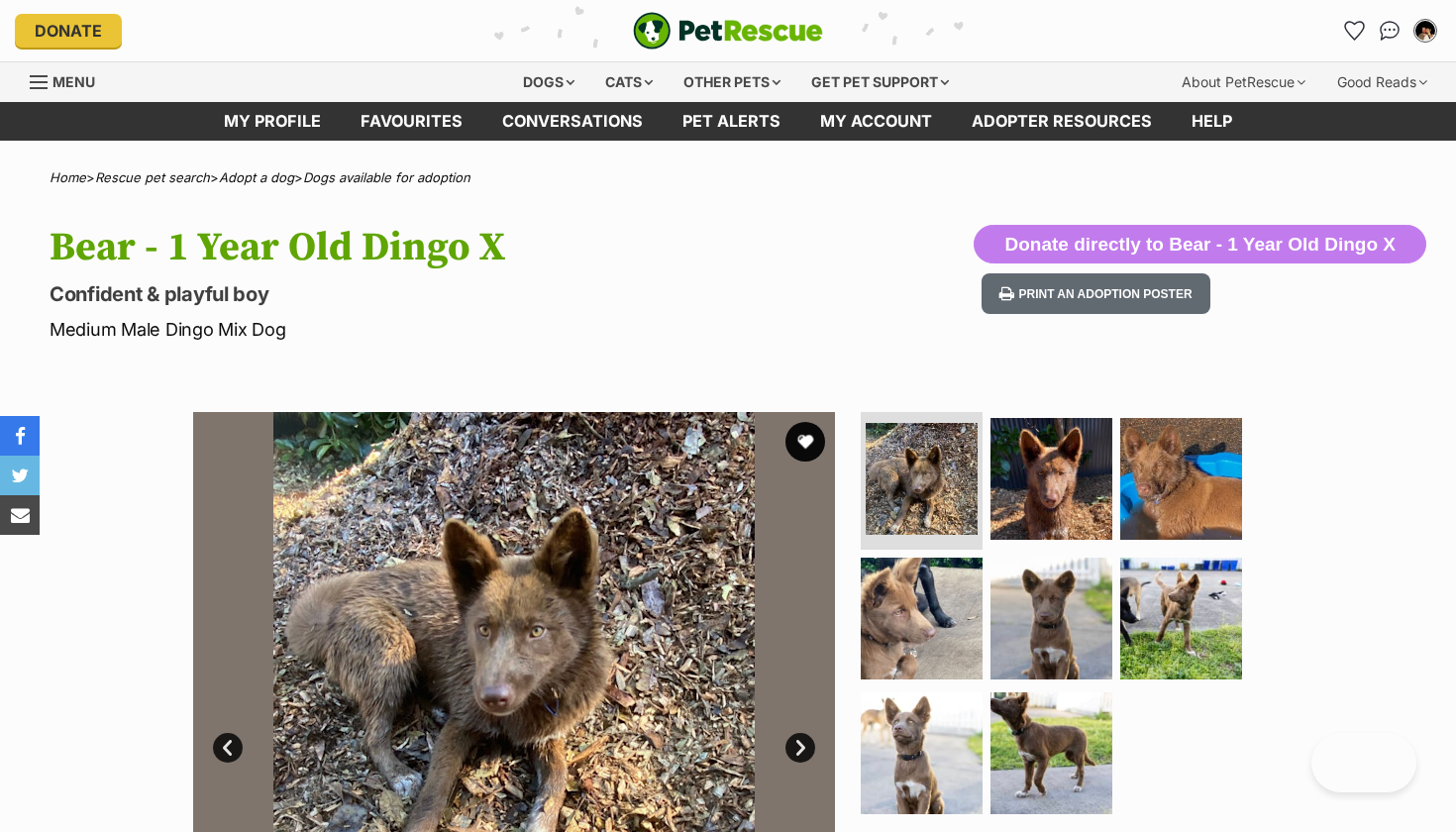 scroll, scrollTop: 0, scrollLeft: 0, axis: both 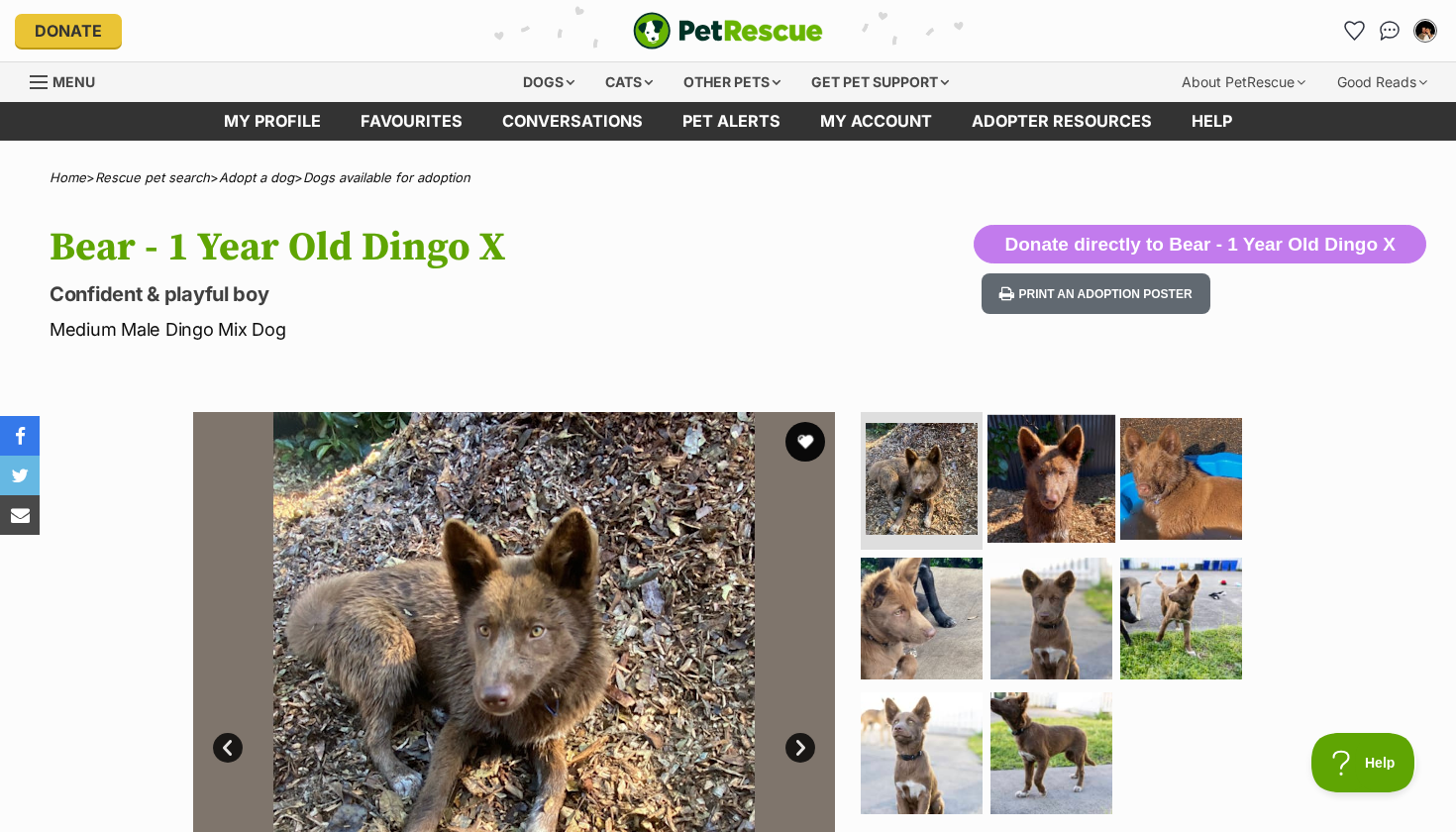 click at bounding box center [1051, 477] 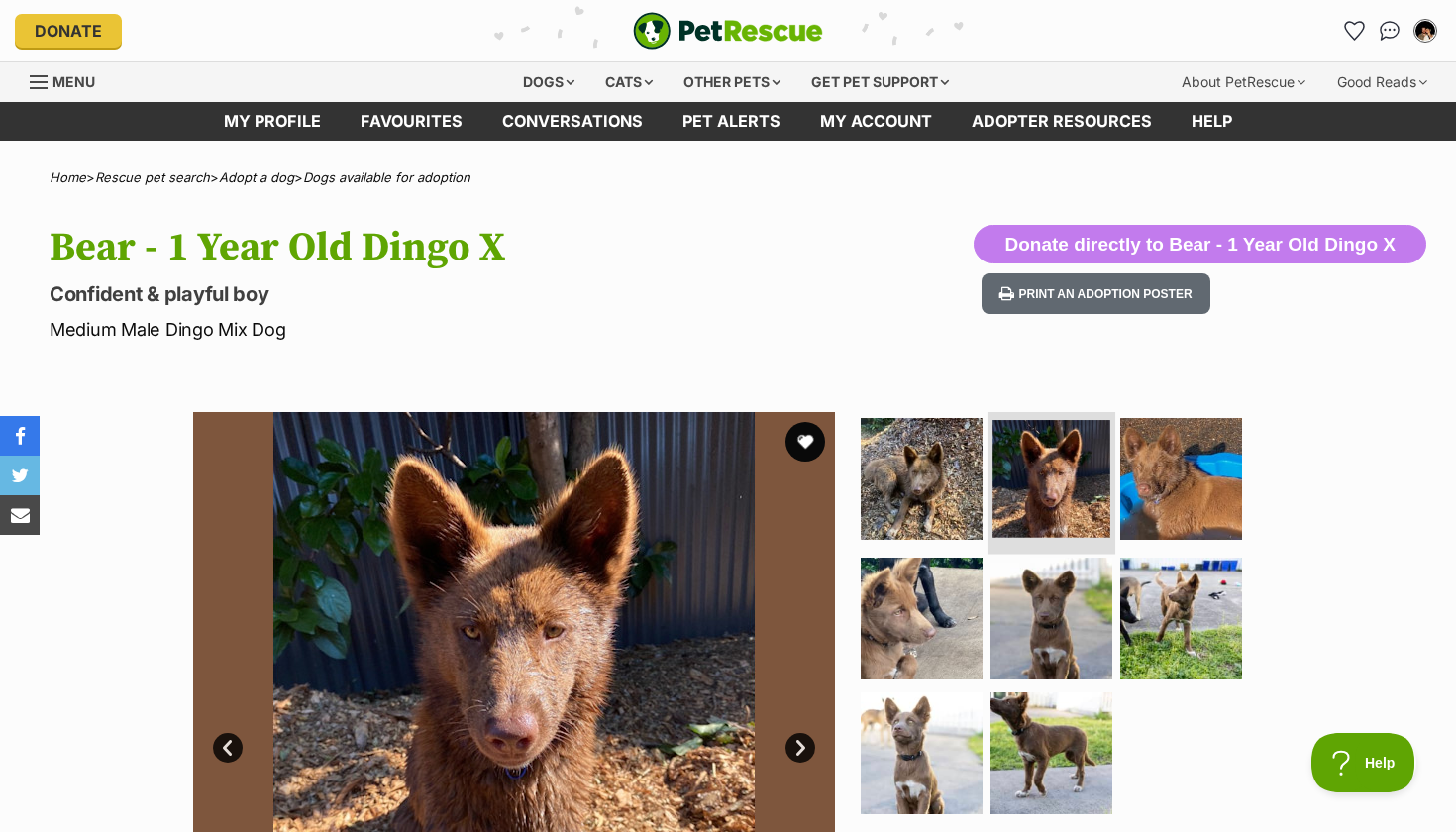 scroll, scrollTop: 38, scrollLeft: 0, axis: vertical 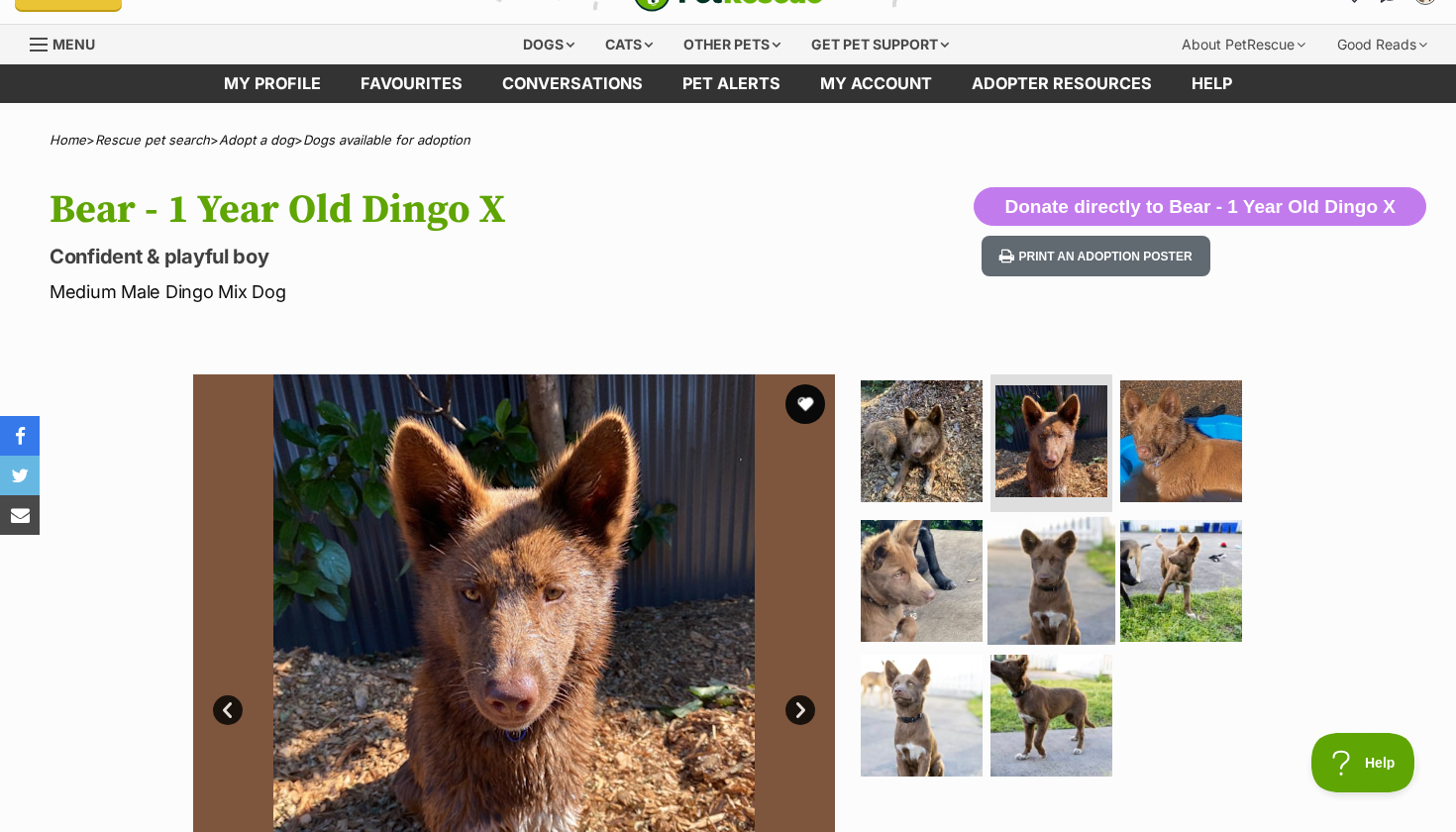 click at bounding box center (1051, 580) 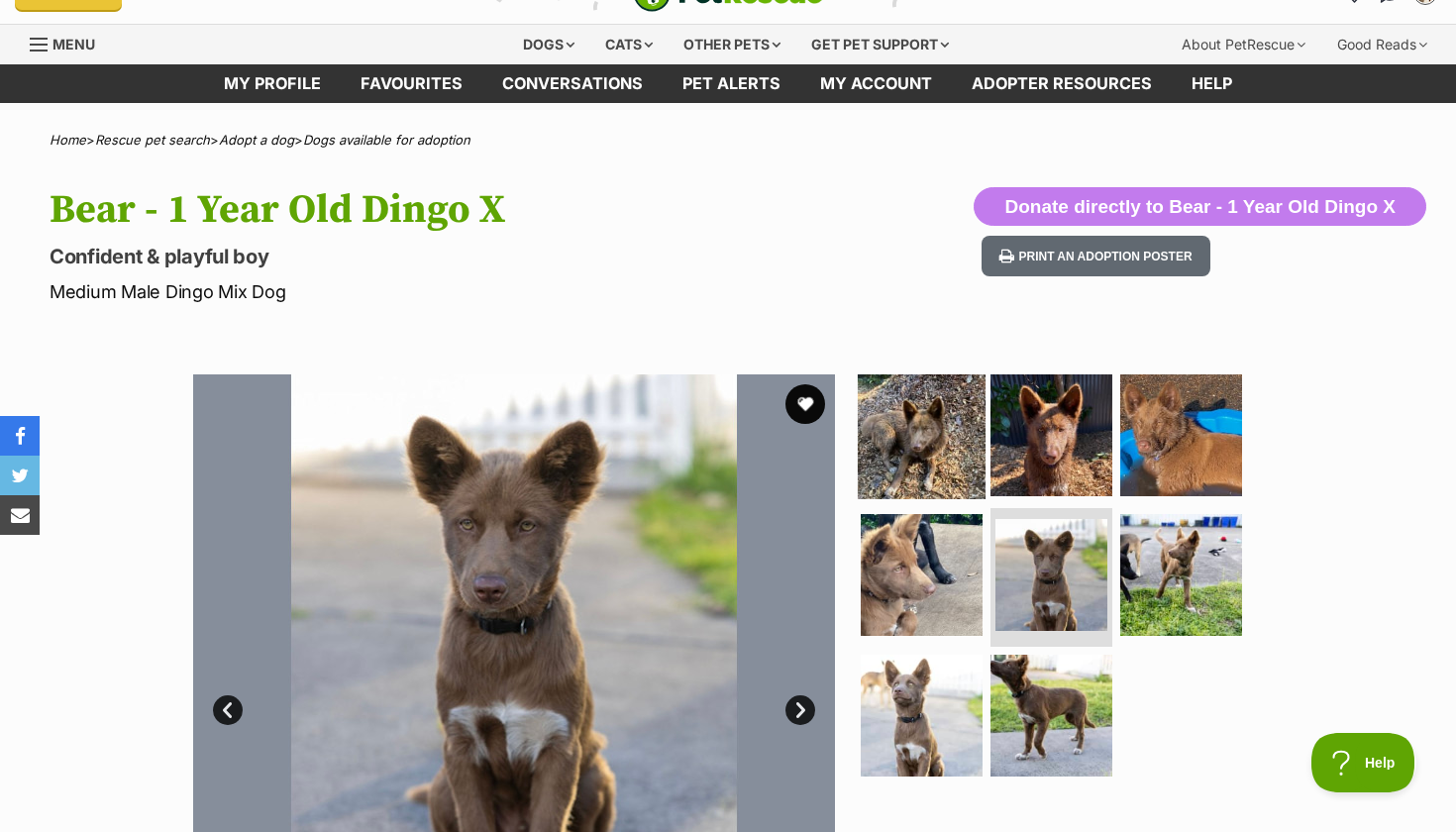 click at bounding box center [921, 434] 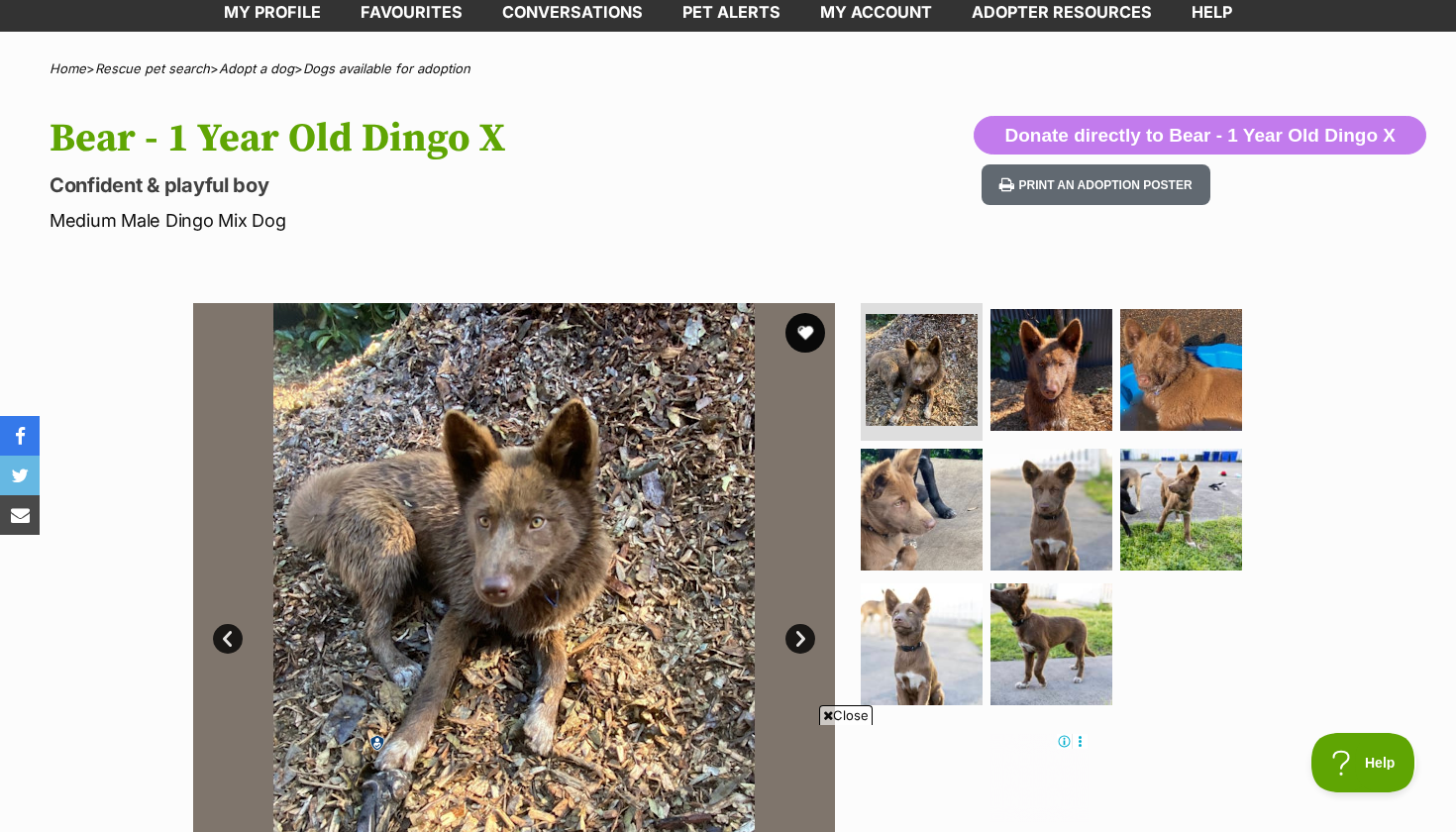 scroll, scrollTop: 0, scrollLeft: 0, axis: both 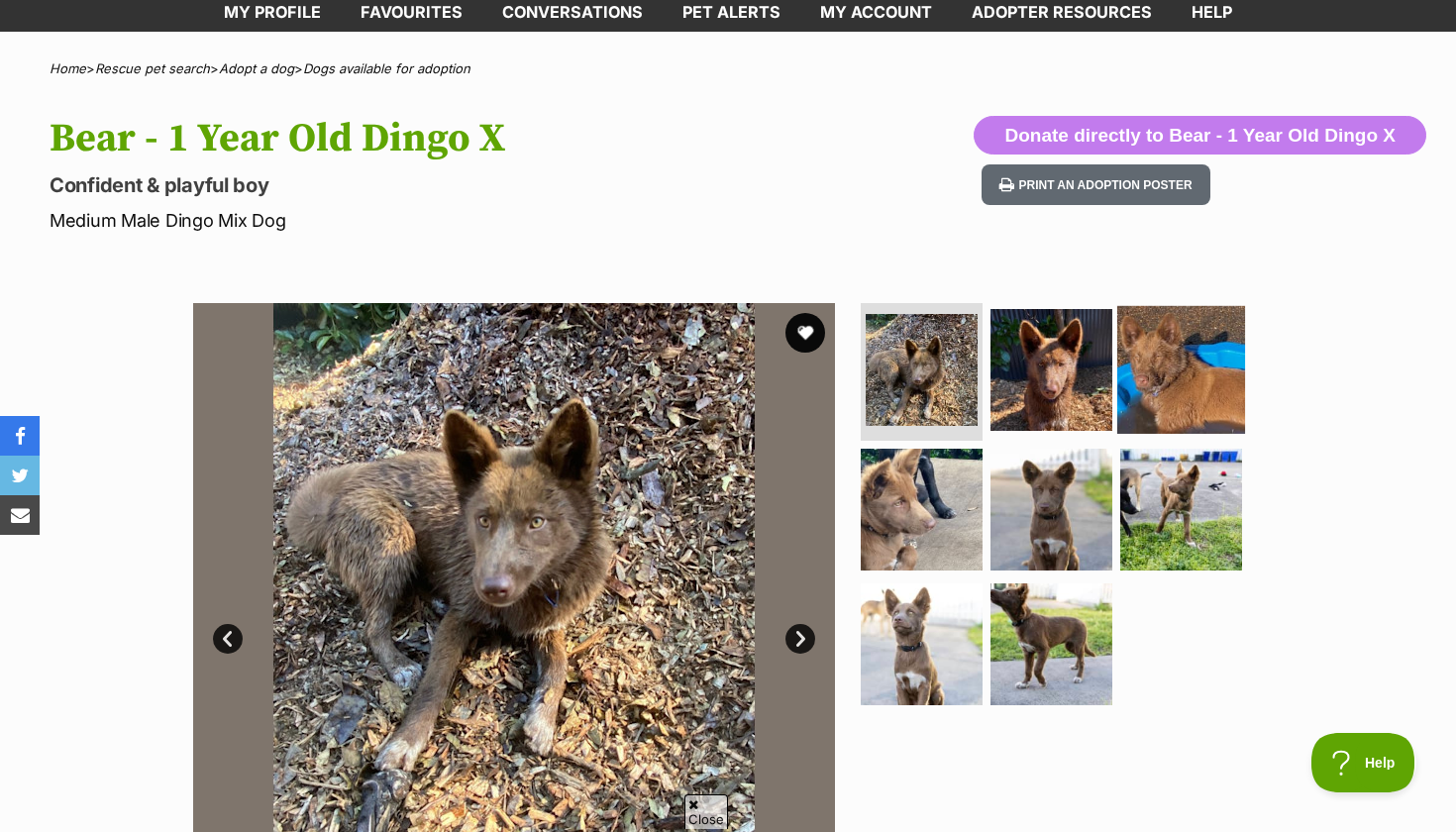 click at bounding box center (1181, 368) 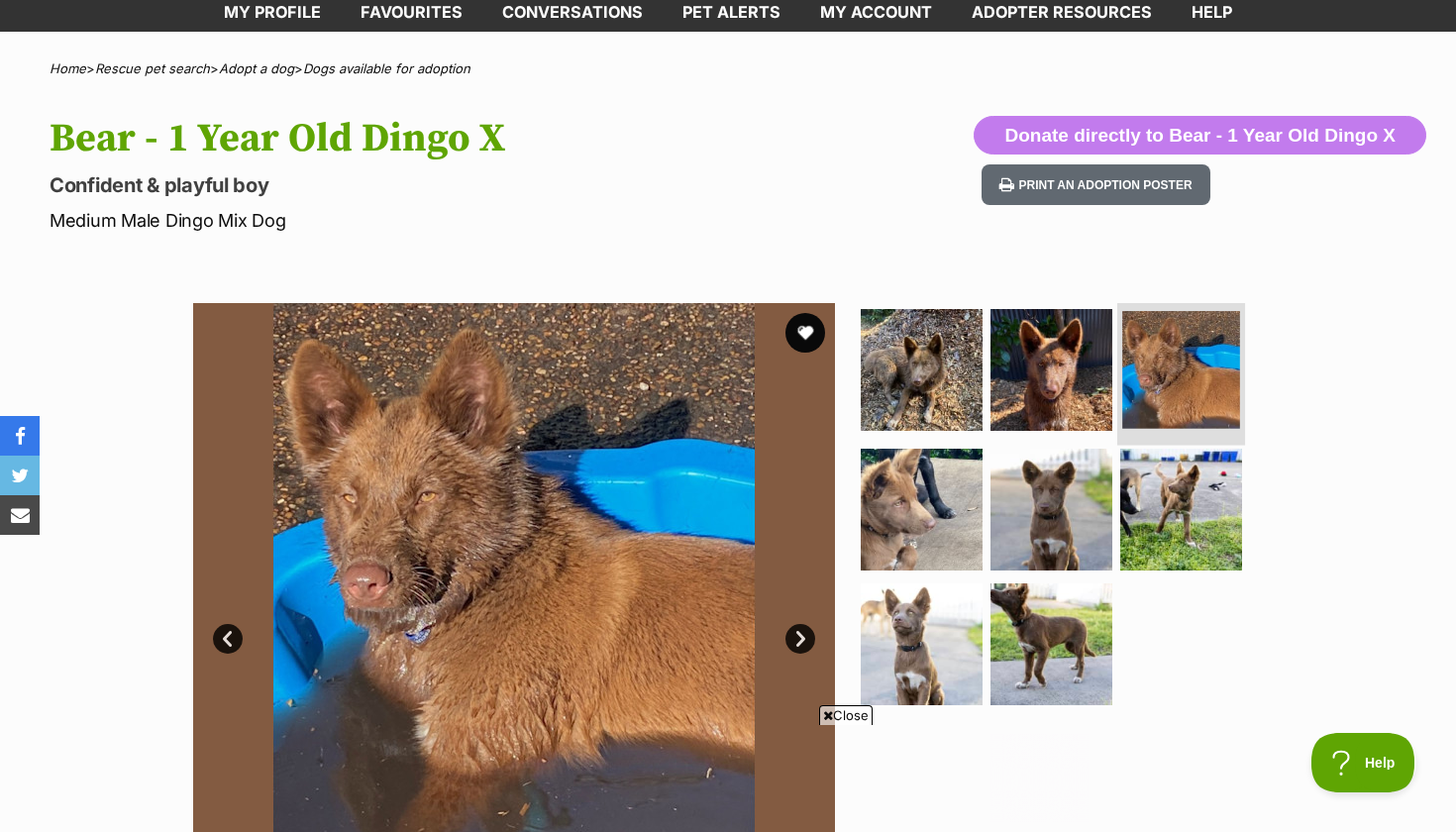 scroll, scrollTop: 0, scrollLeft: 0, axis: both 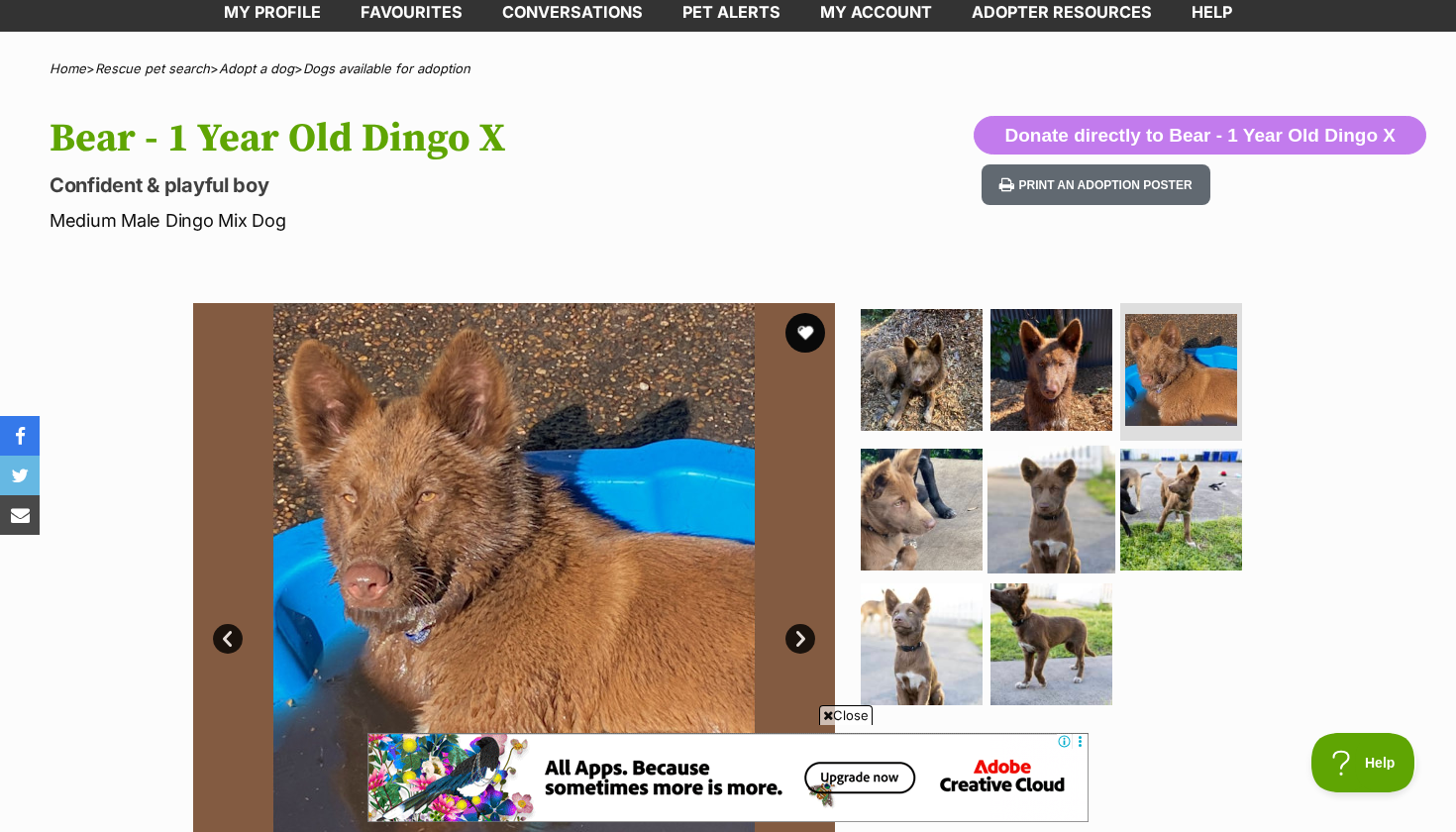 click at bounding box center [1051, 509] 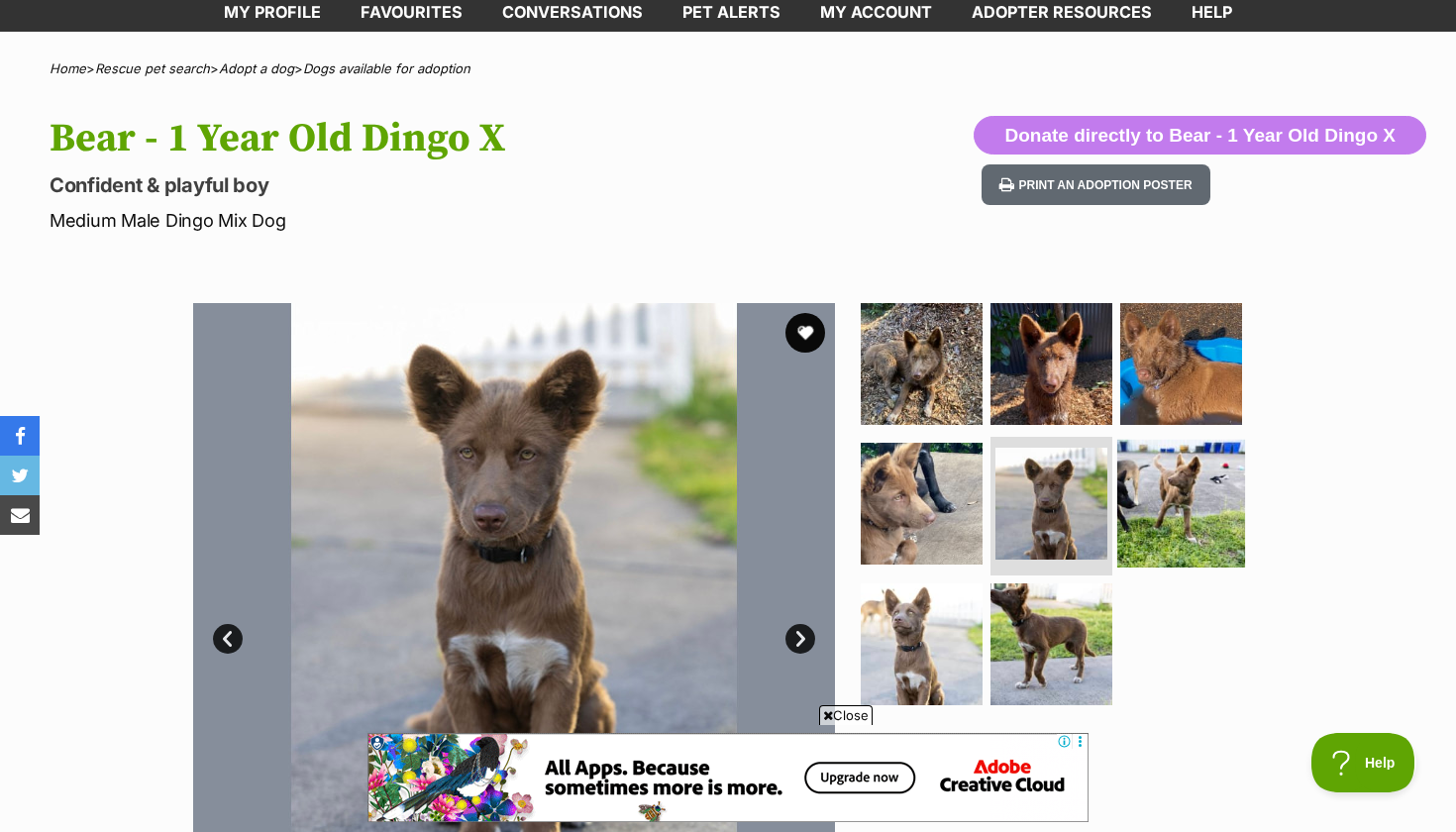 click at bounding box center [1181, 503] 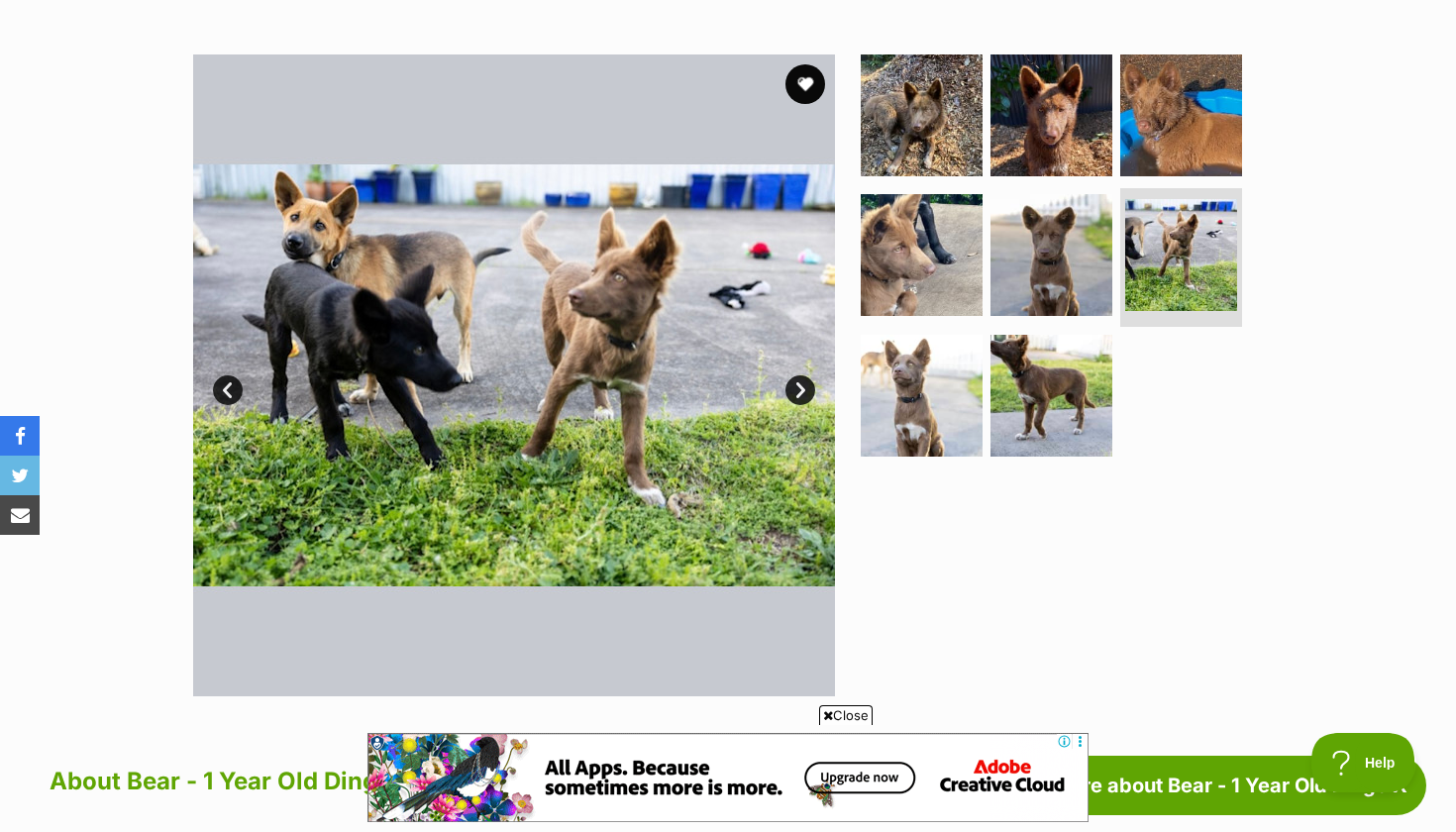 scroll, scrollTop: 157, scrollLeft: 0, axis: vertical 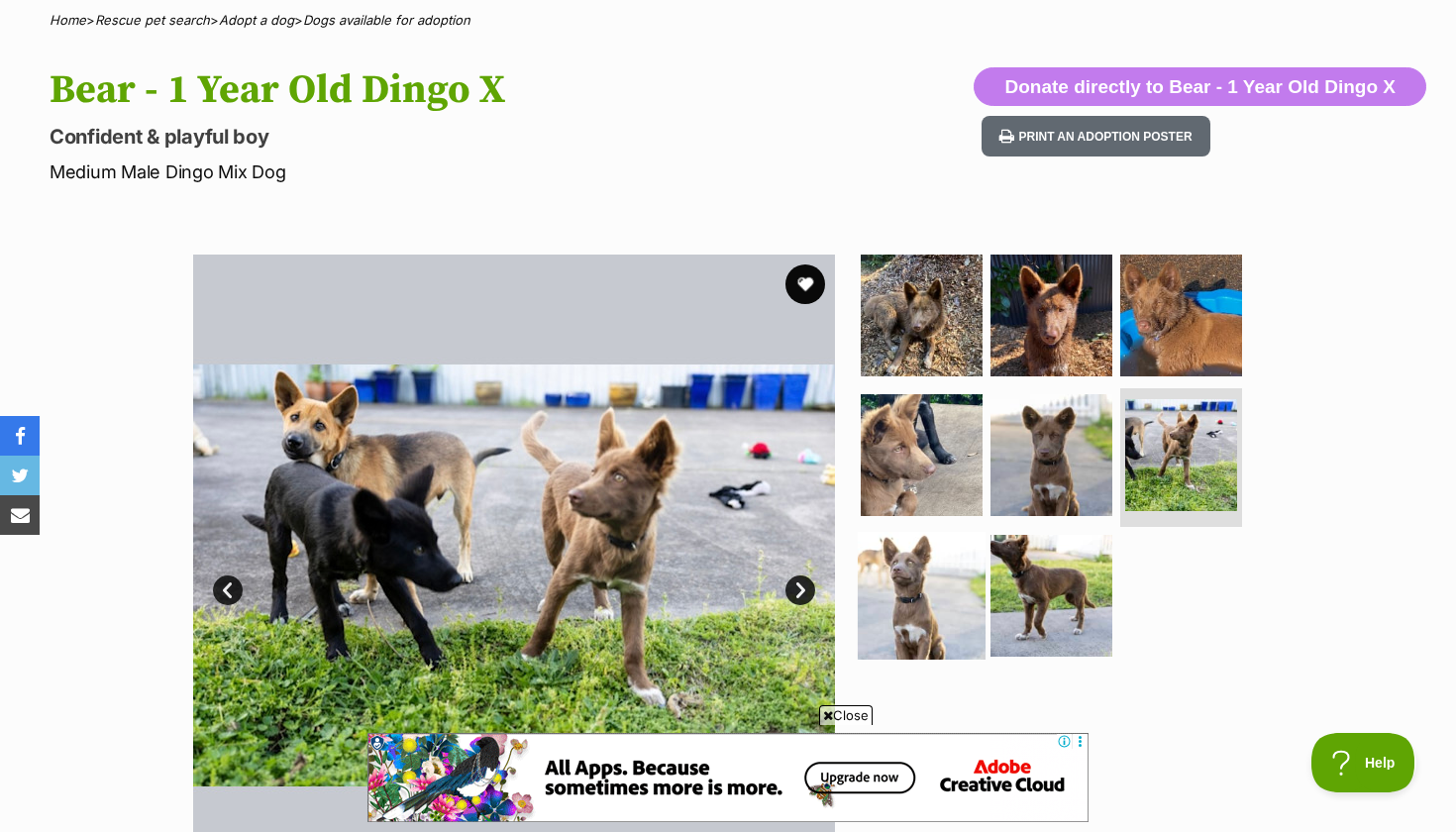 click at bounding box center (921, 595) 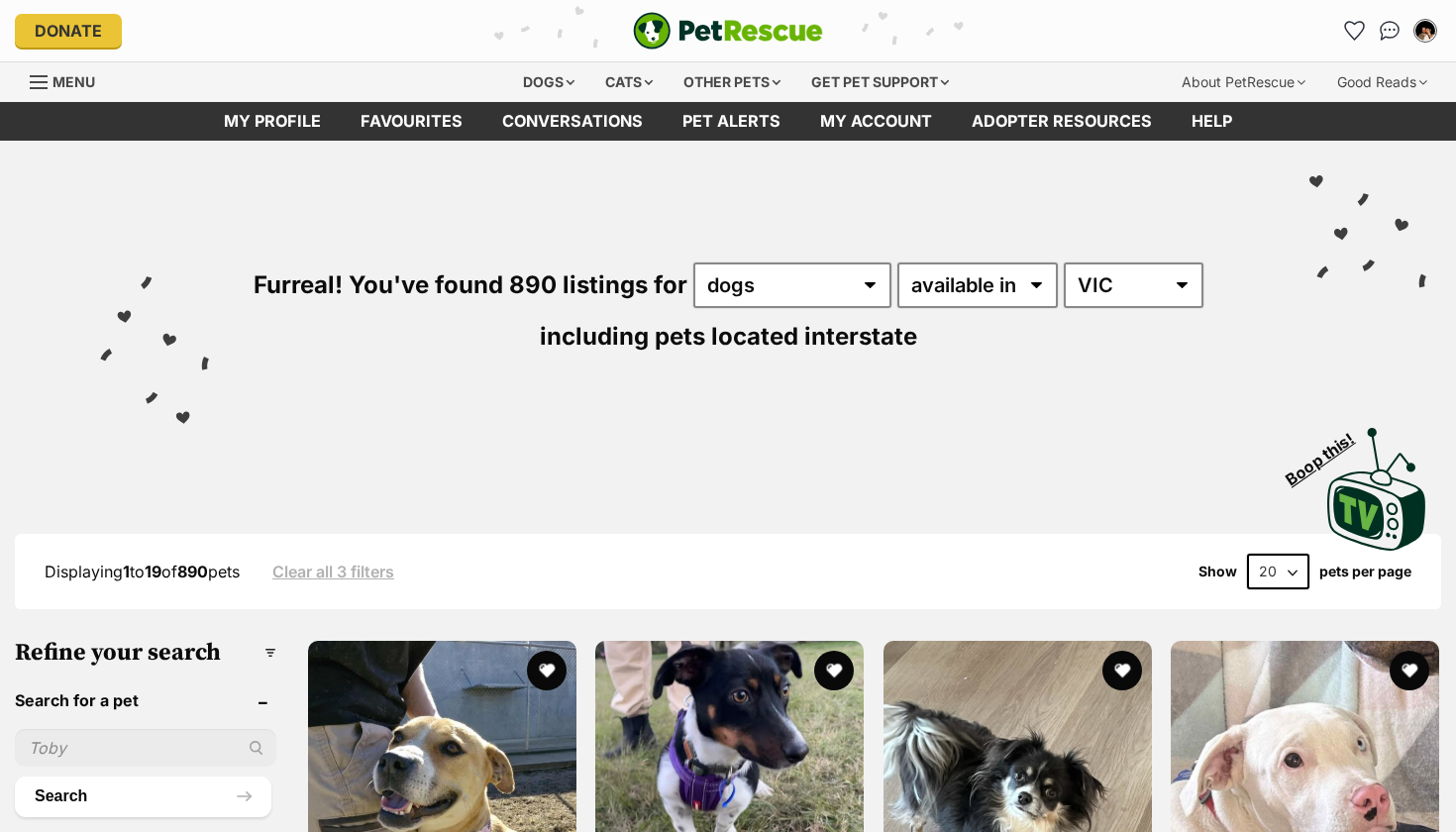 scroll, scrollTop: 0, scrollLeft: 0, axis: both 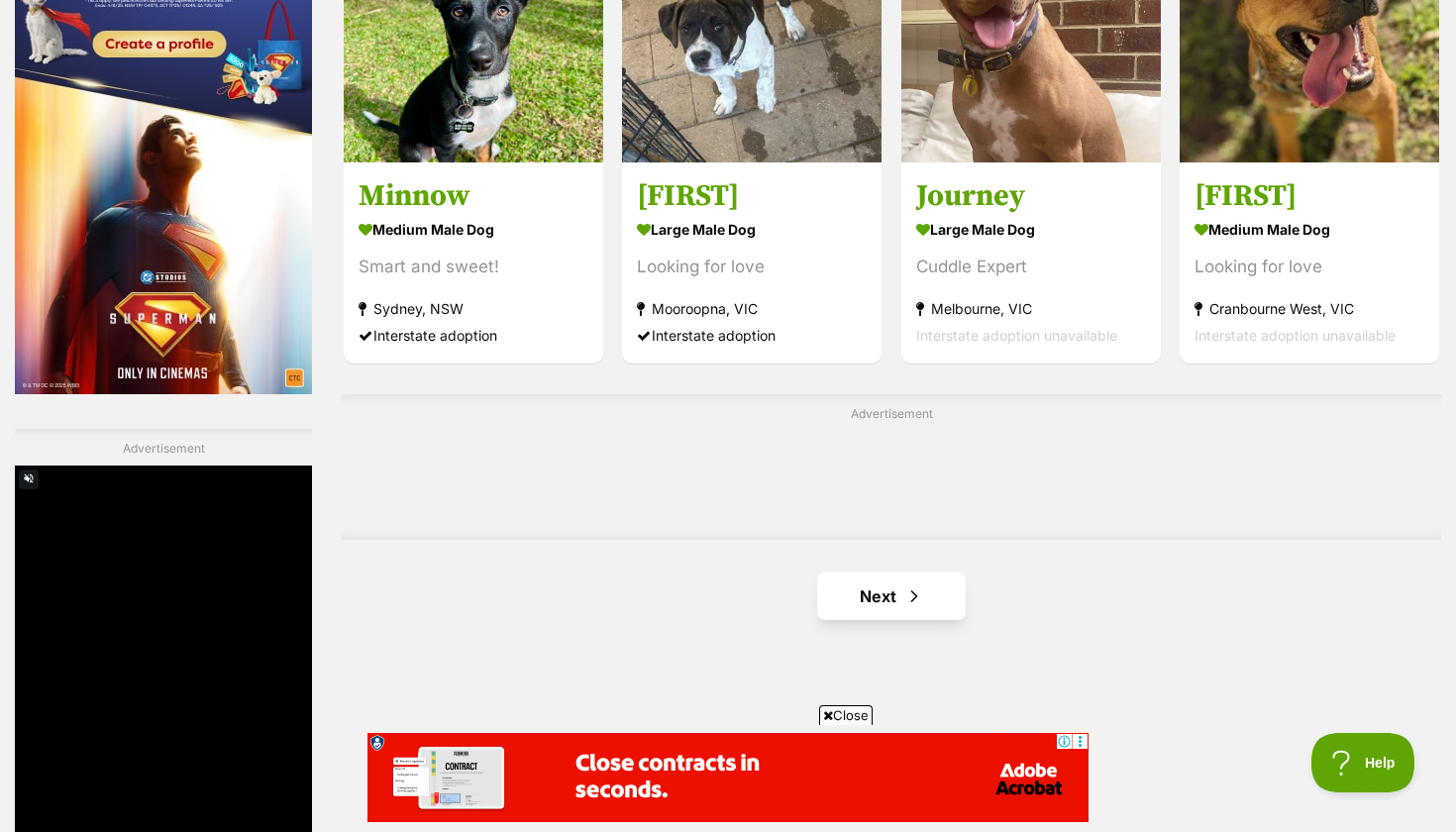 click on "Next" at bounding box center (891, 596) 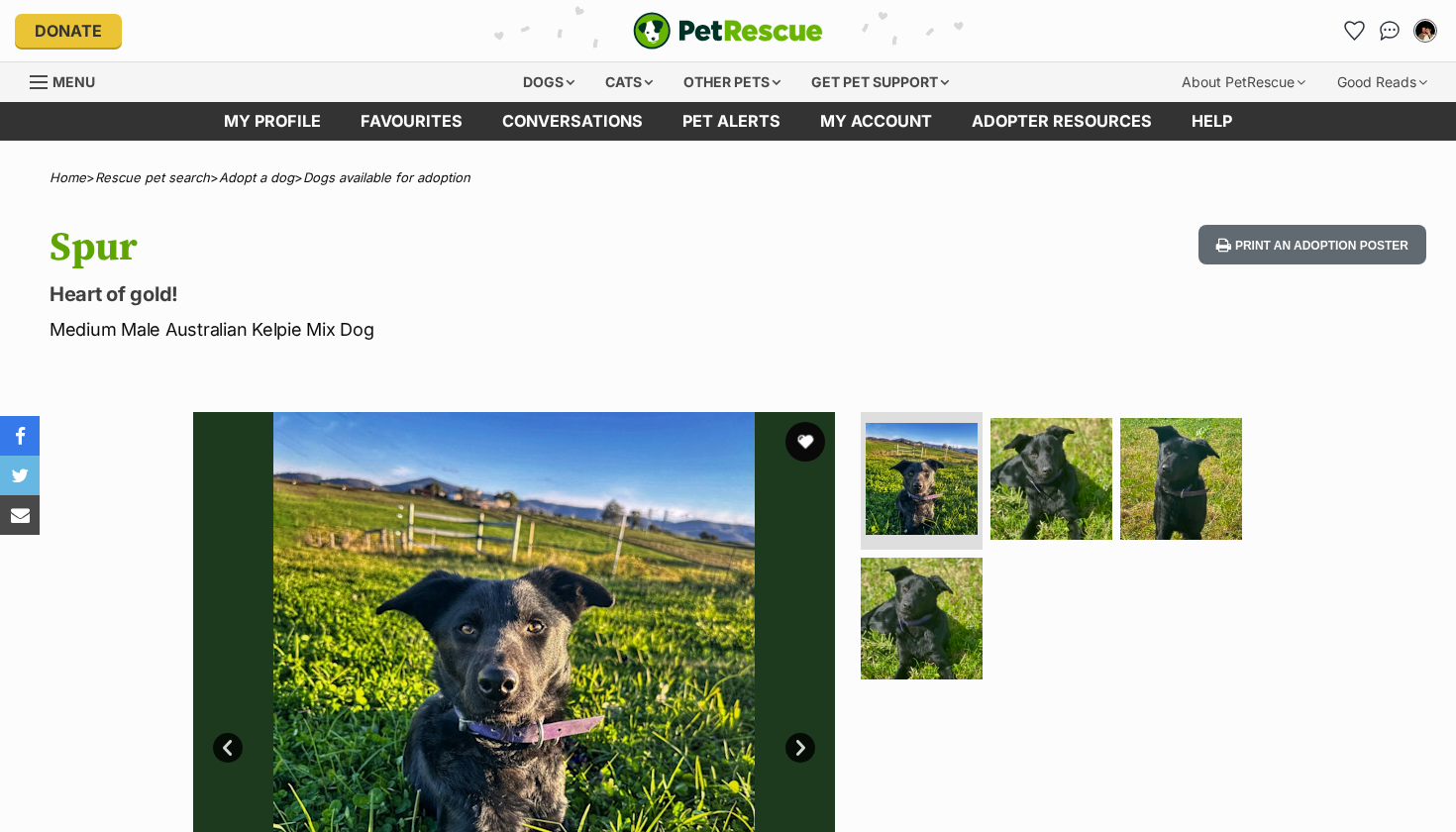 scroll, scrollTop: 0, scrollLeft: 0, axis: both 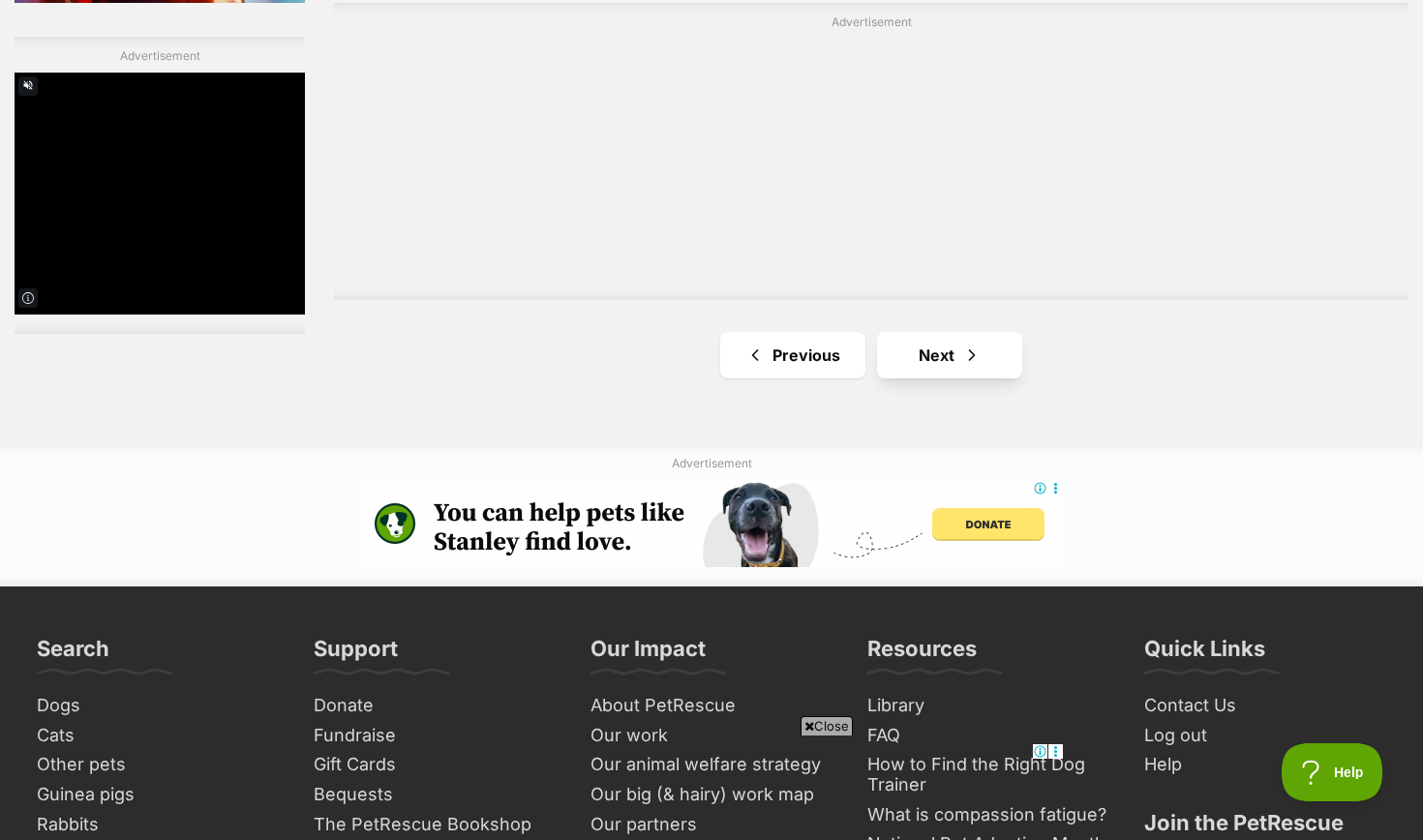 click on "Next" at bounding box center (950, 355) 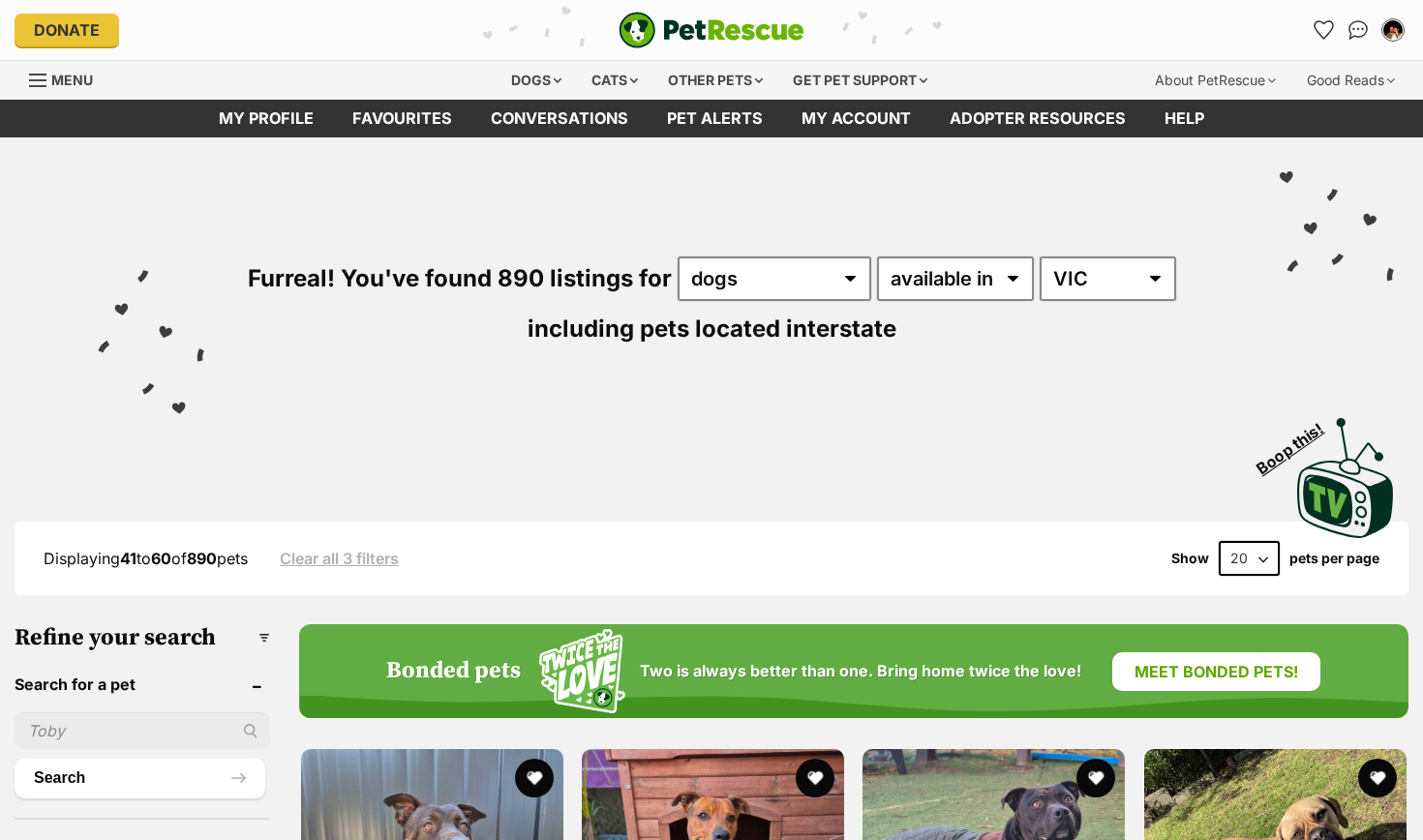 scroll, scrollTop: 0, scrollLeft: 0, axis: both 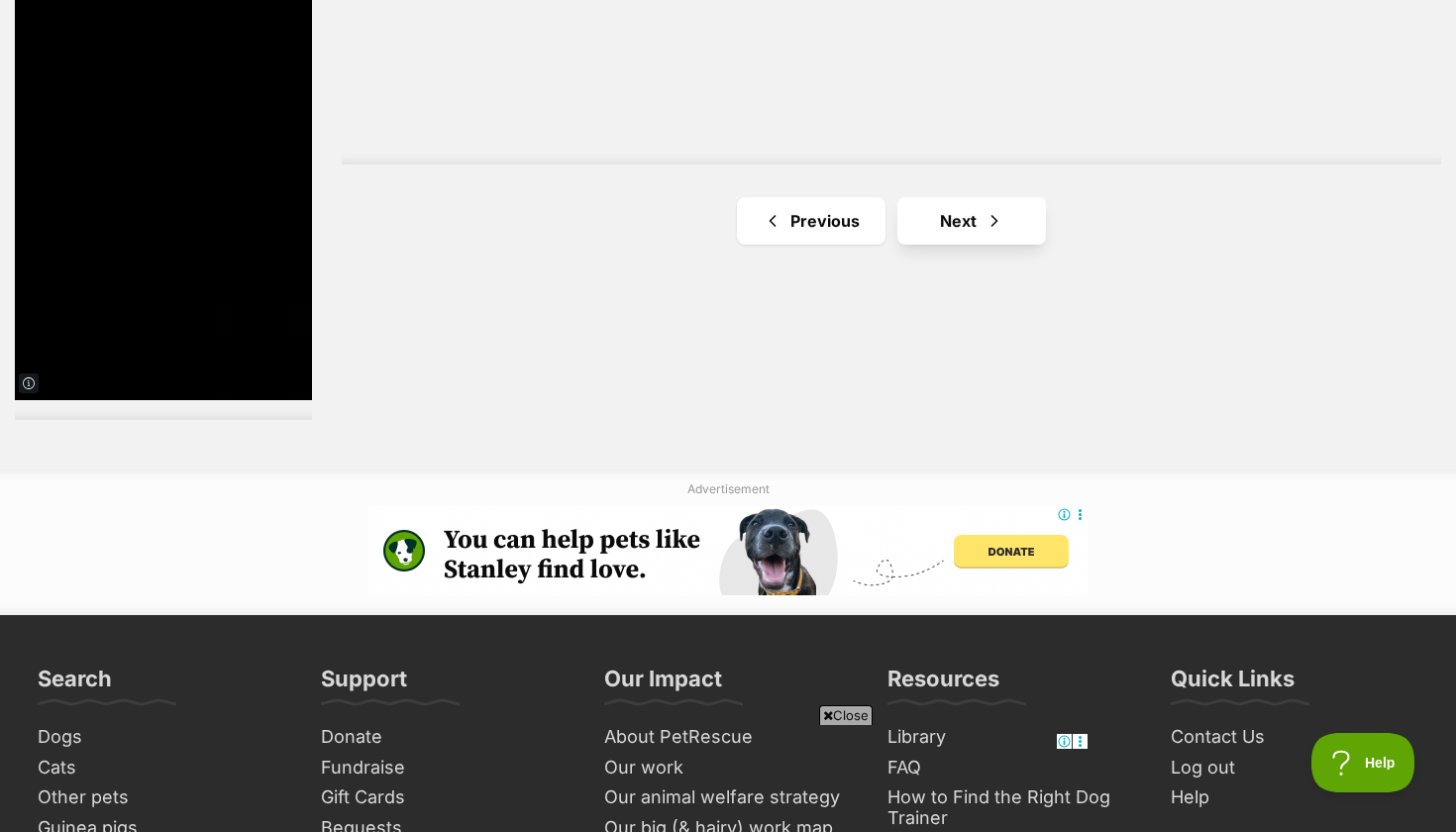 click on "Next" at bounding box center (972, 221) 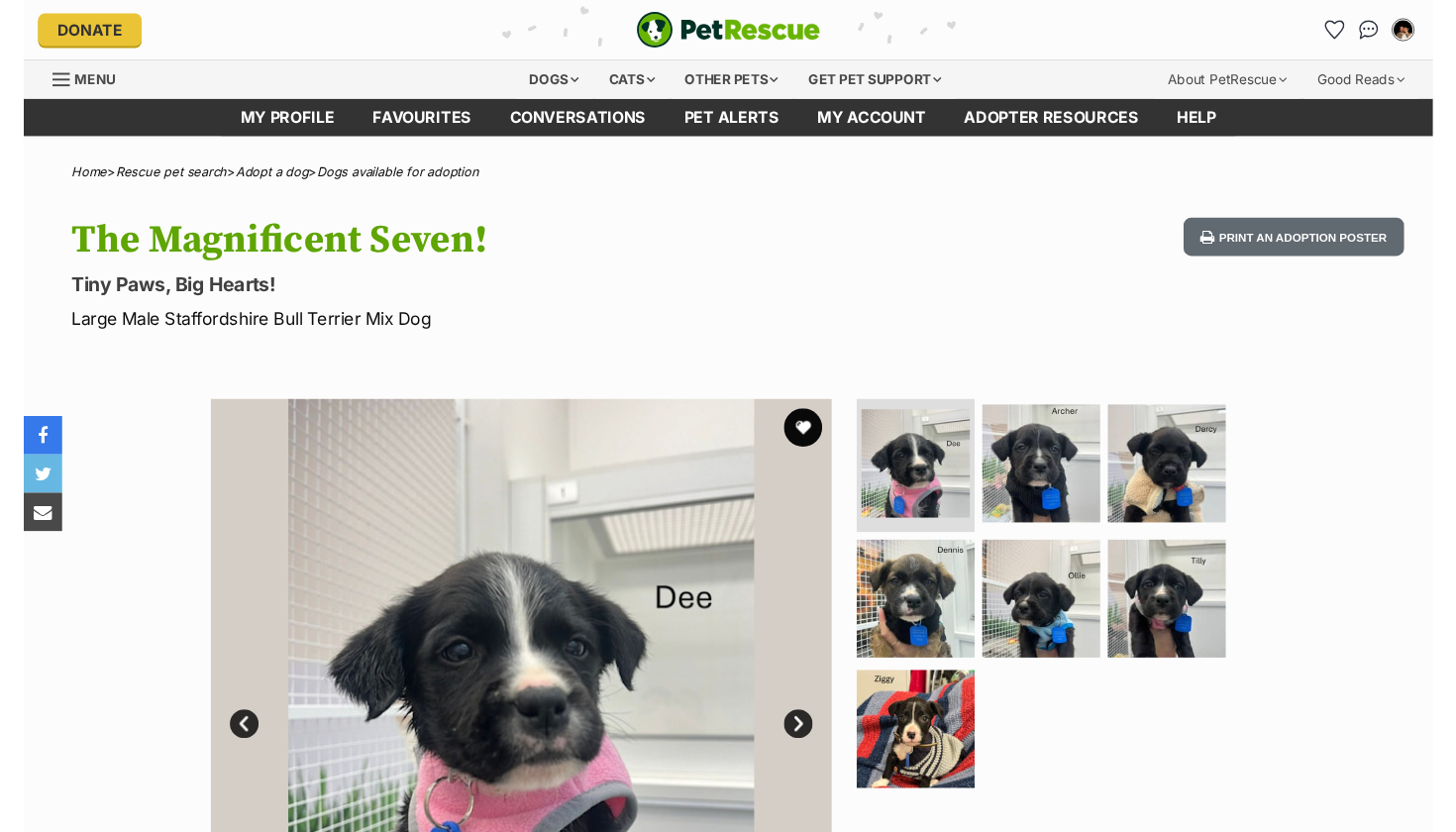 scroll, scrollTop: 0, scrollLeft: 0, axis: both 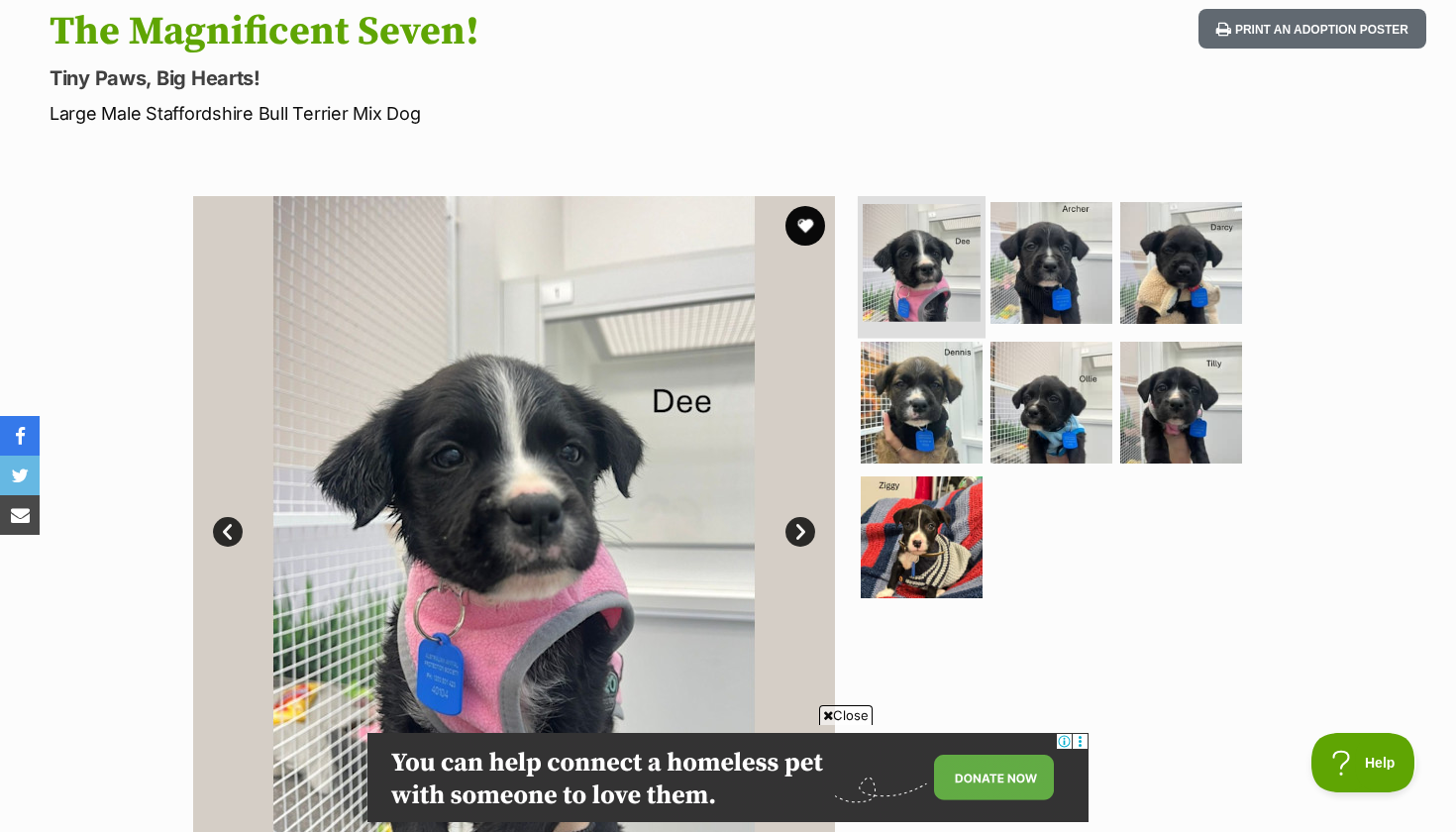 click at bounding box center [921, 262] 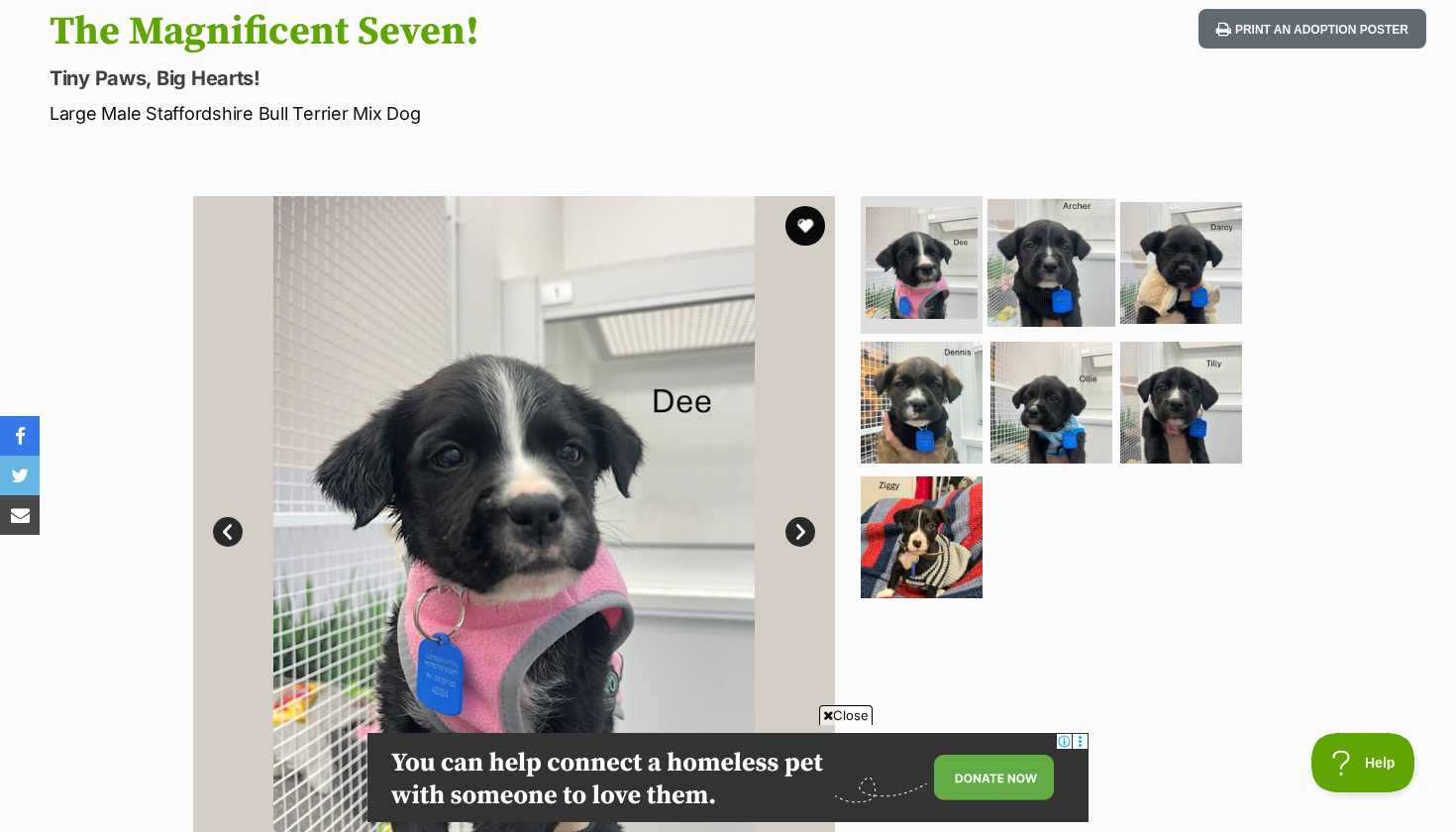 click at bounding box center (1051, 261) 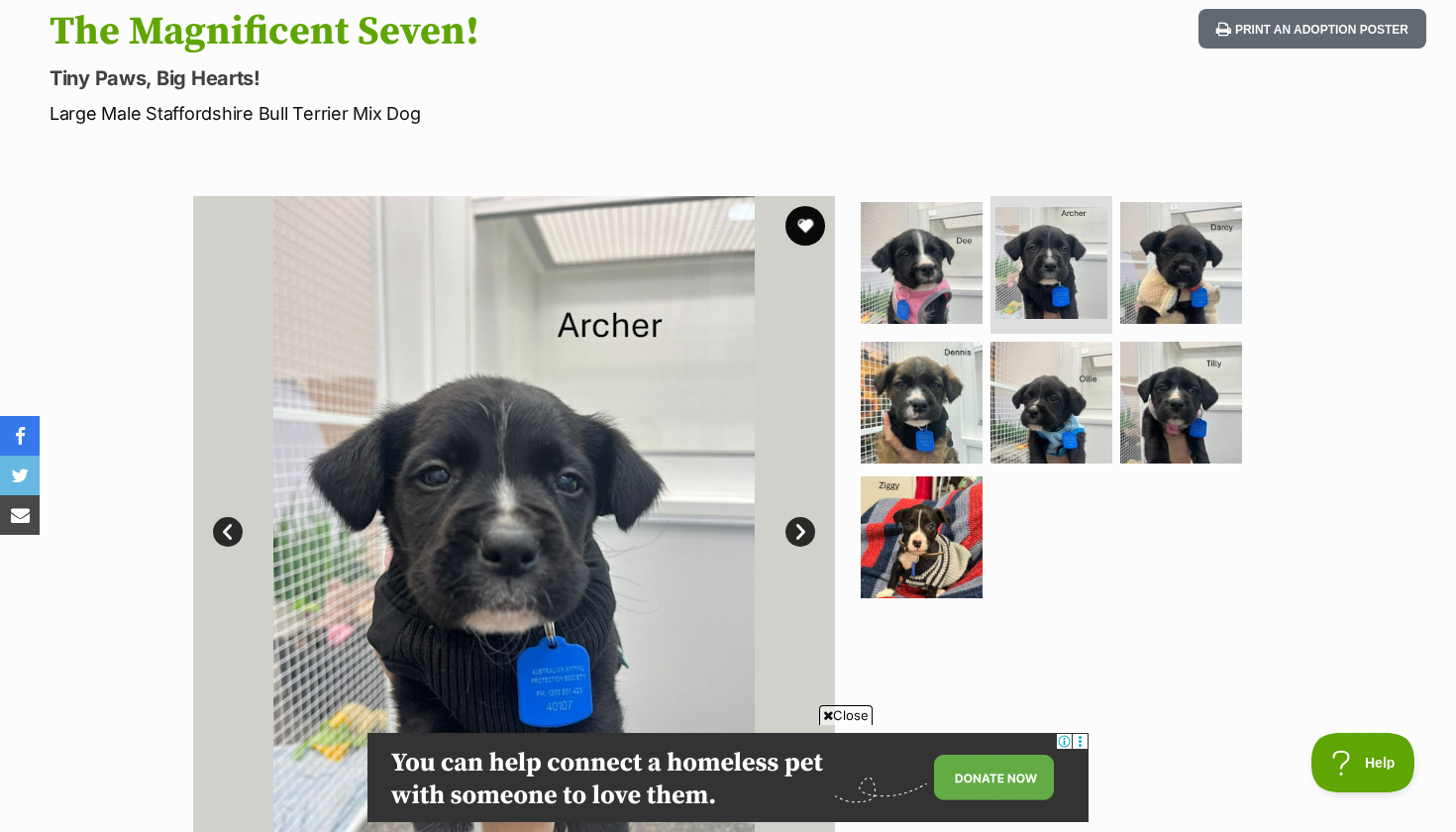 click at bounding box center [1060, 403] 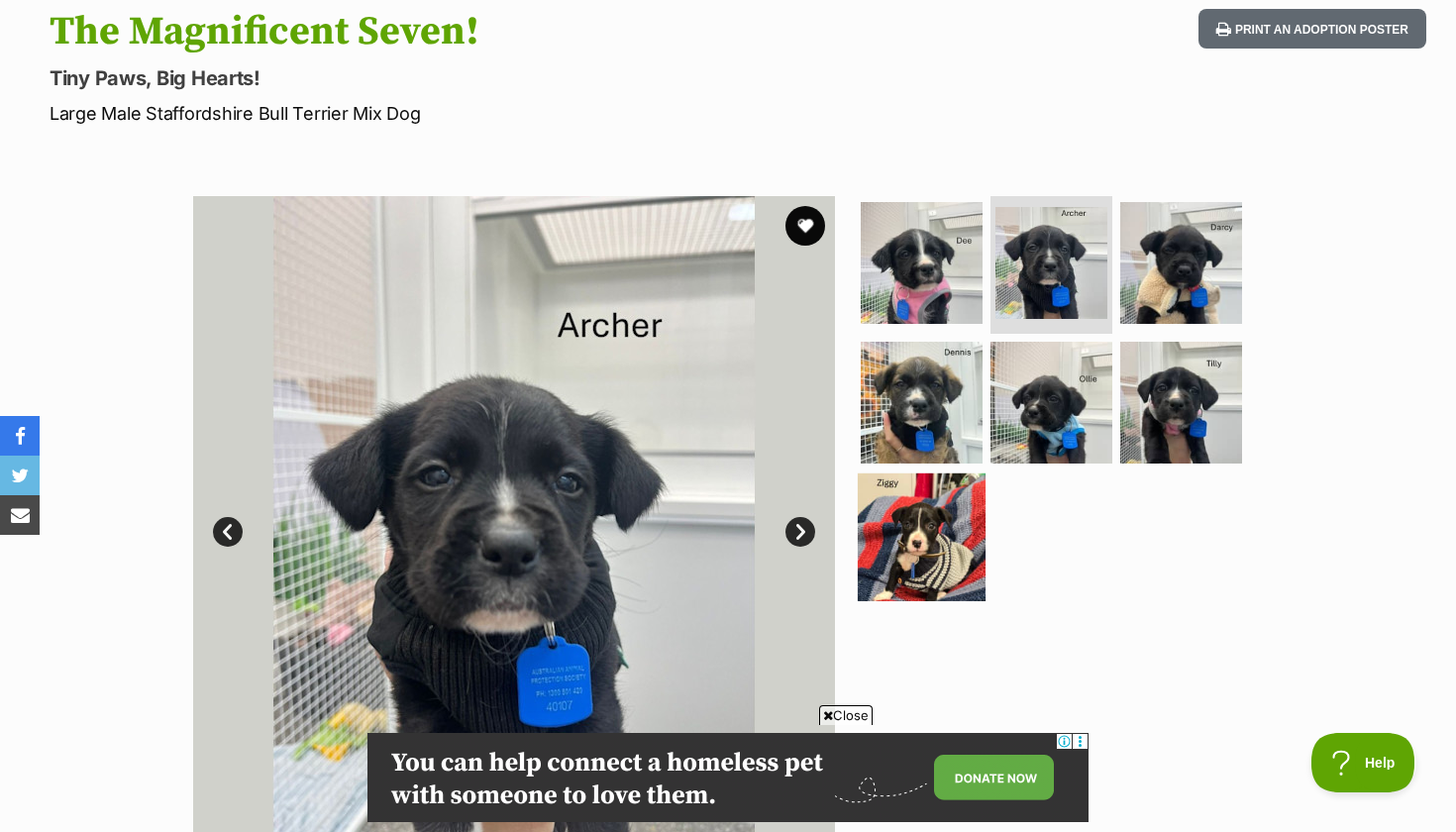 click at bounding box center (921, 537) 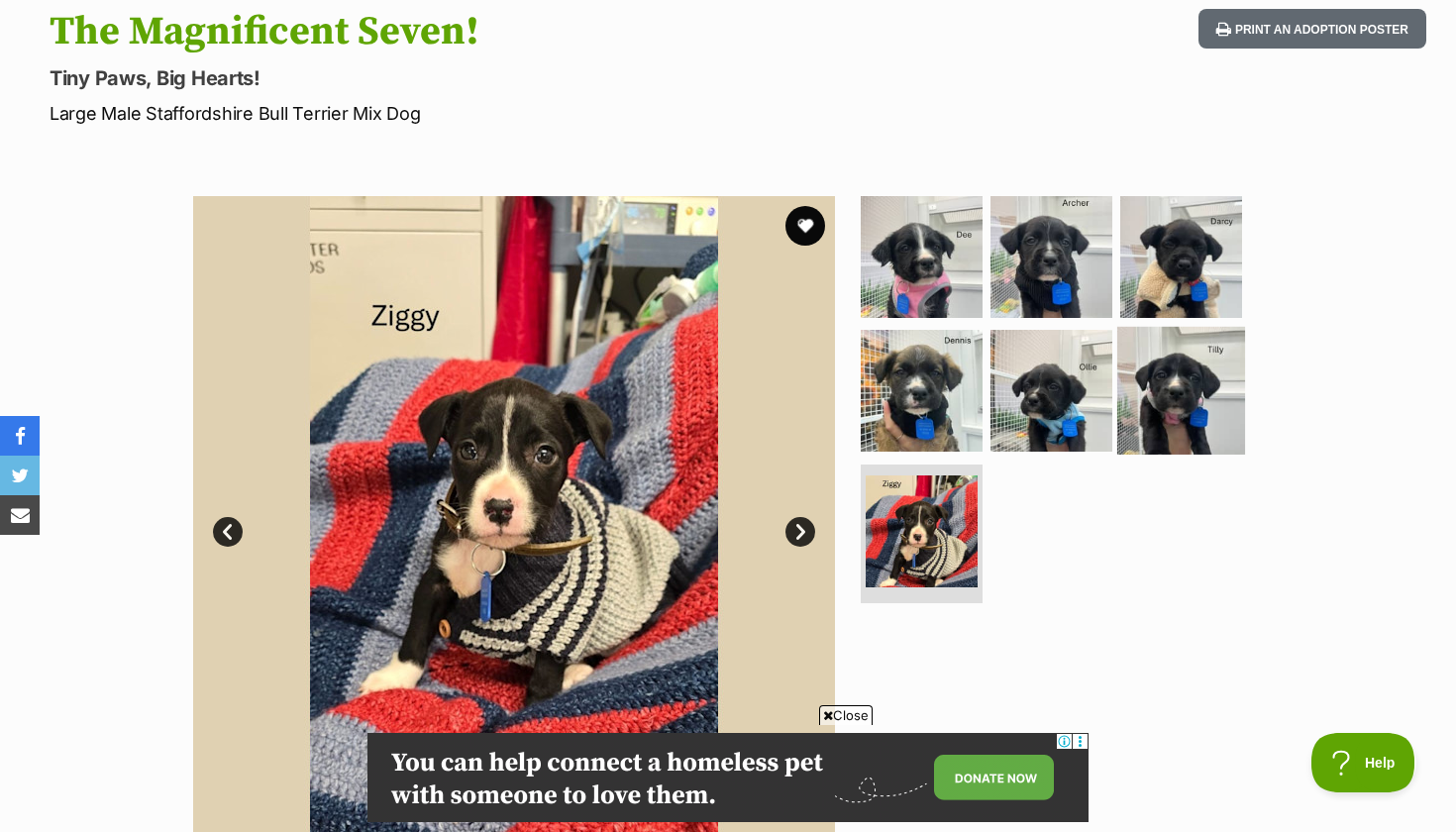 click at bounding box center (1181, 390) 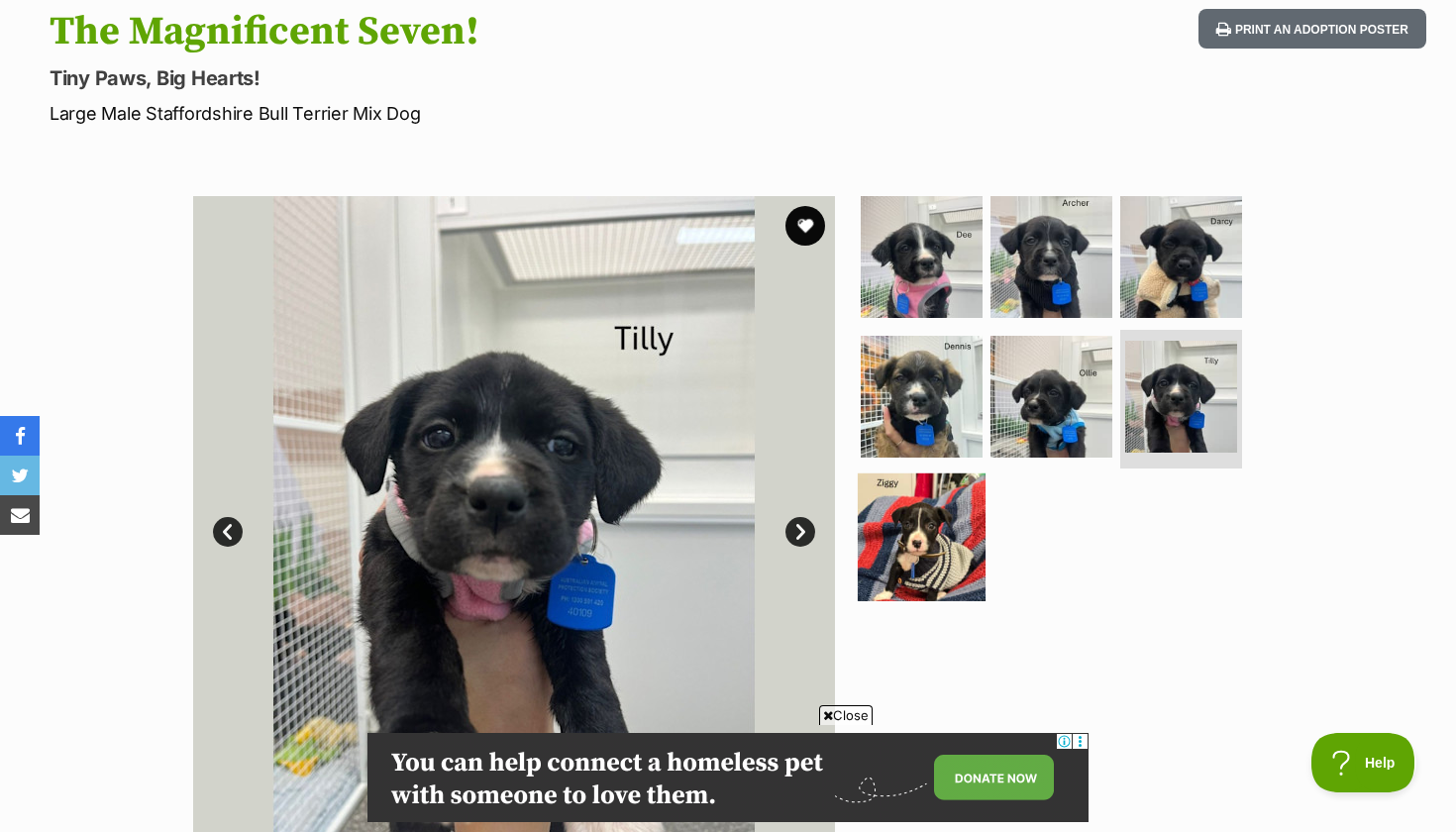 click at bounding box center (921, 537) 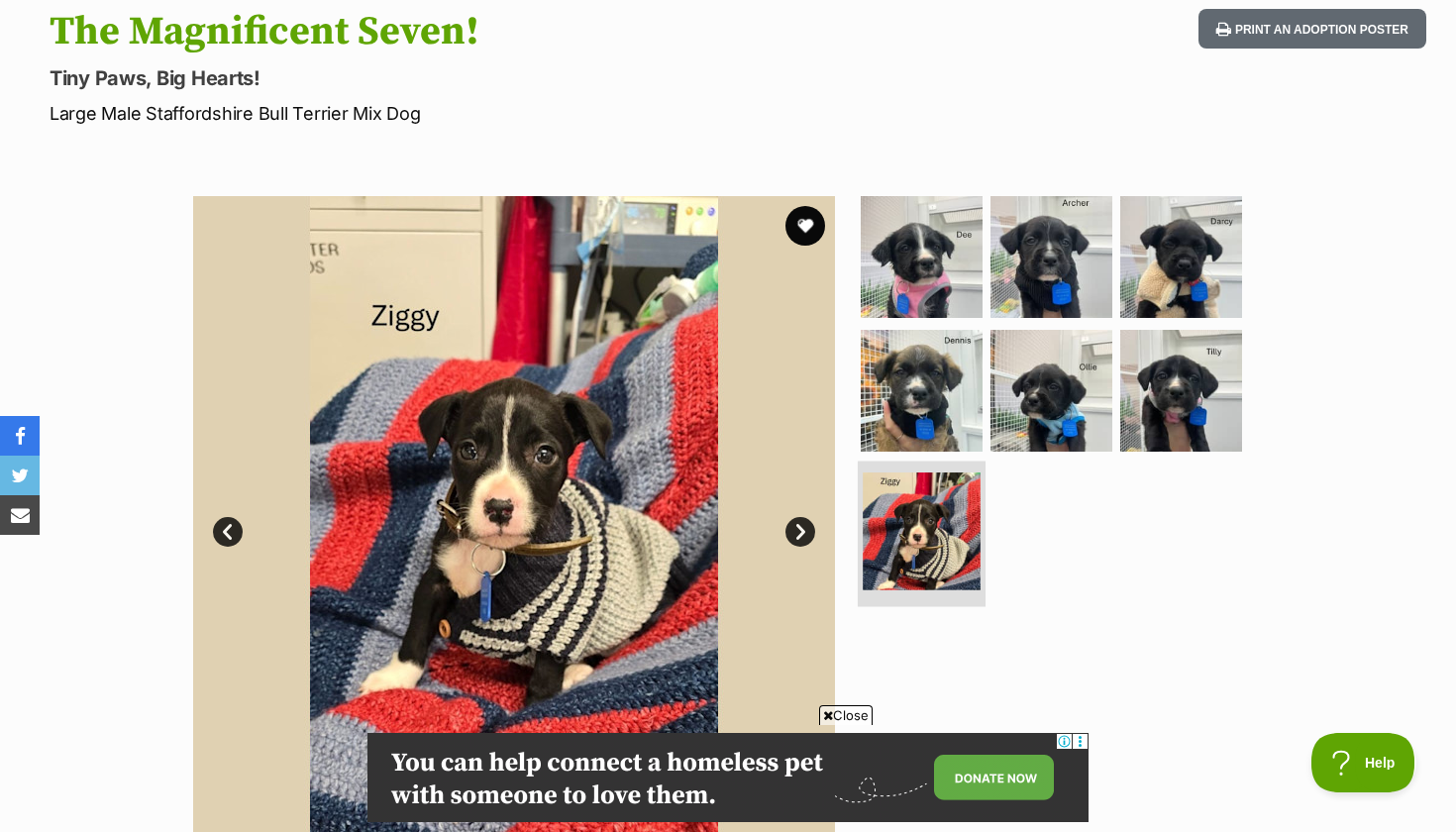 scroll, scrollTop: 0, scrollLeft: 0, axis: both 